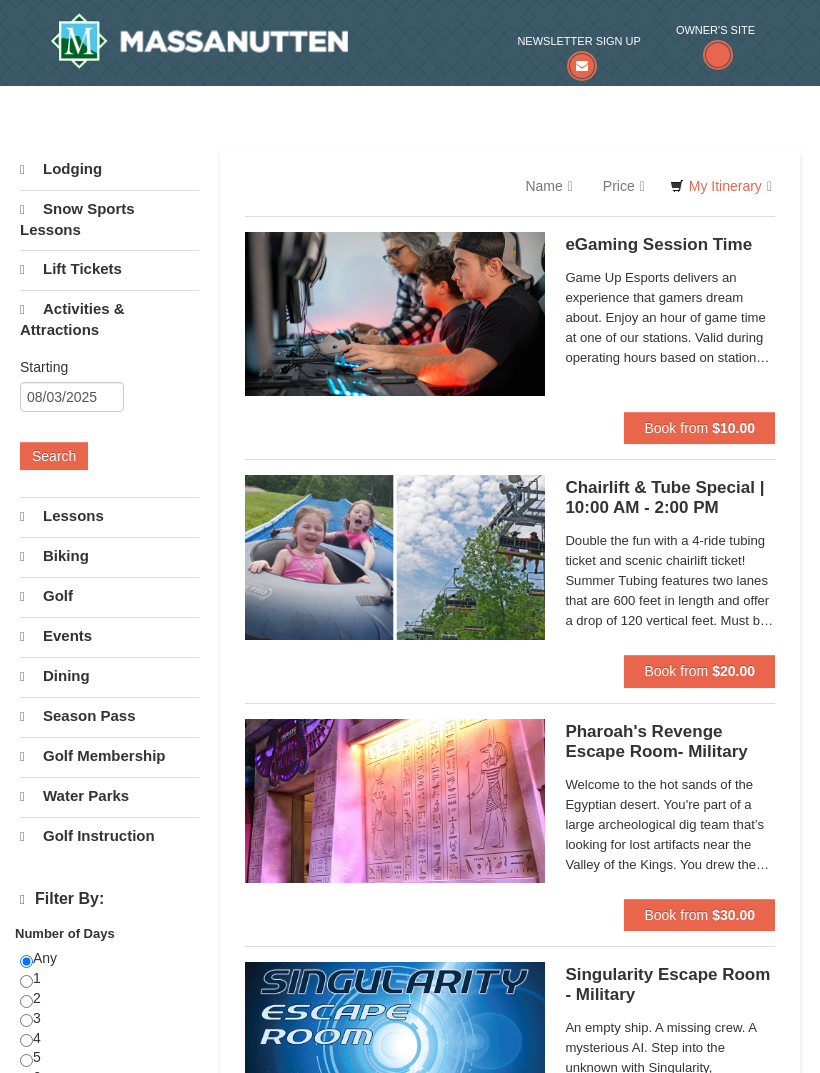 scroll, scrollTop: 0, scrollLeft: 0, axis: both 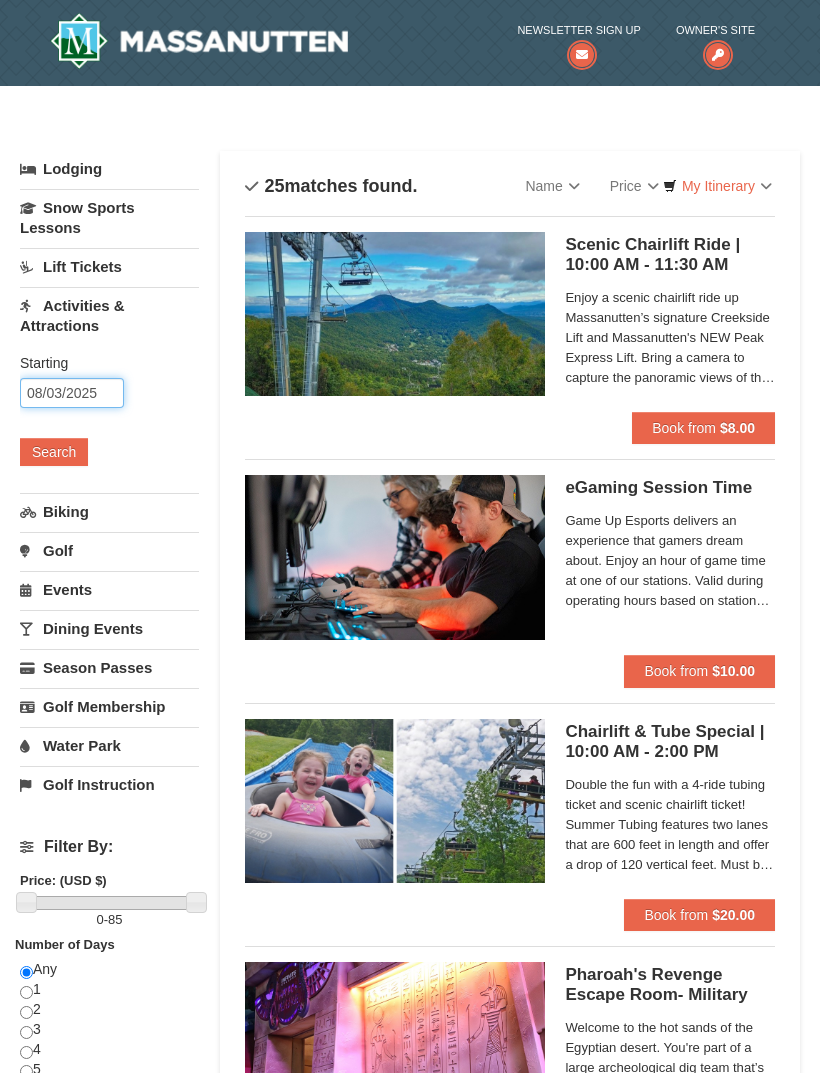 click on "08/03/2025" at bounding box center (72, 393) 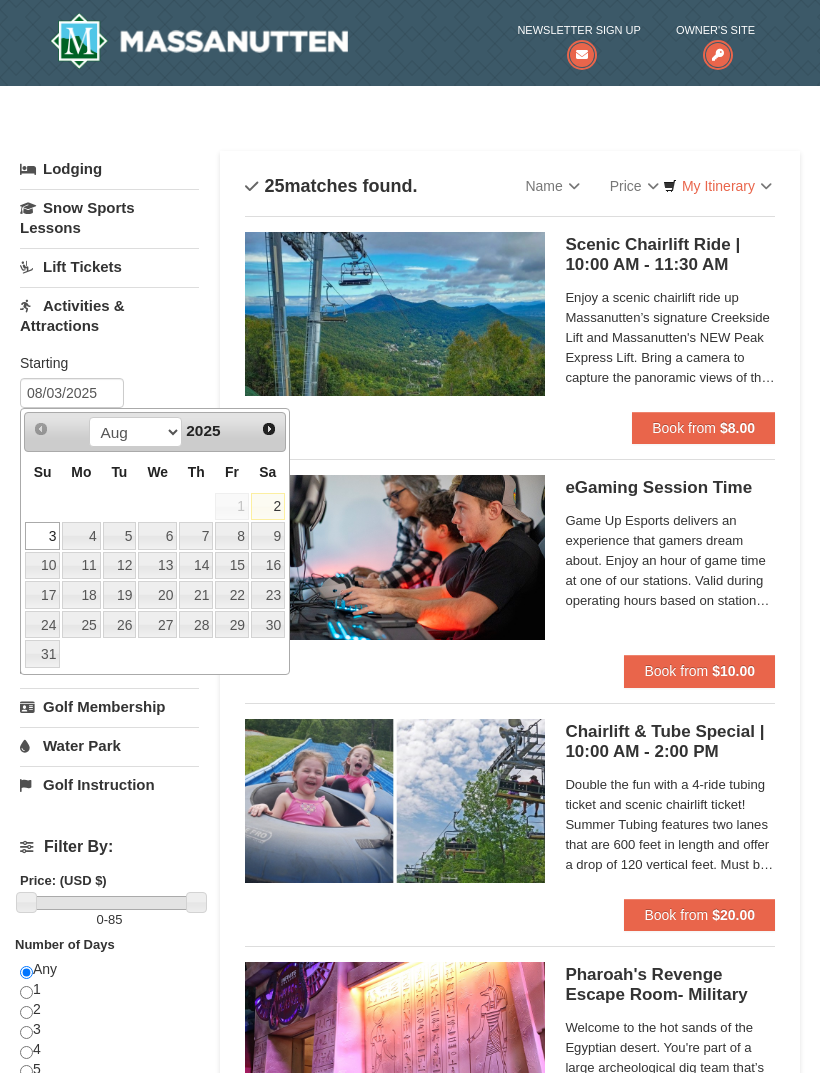 click on "4" at bounding box center (81, 536) 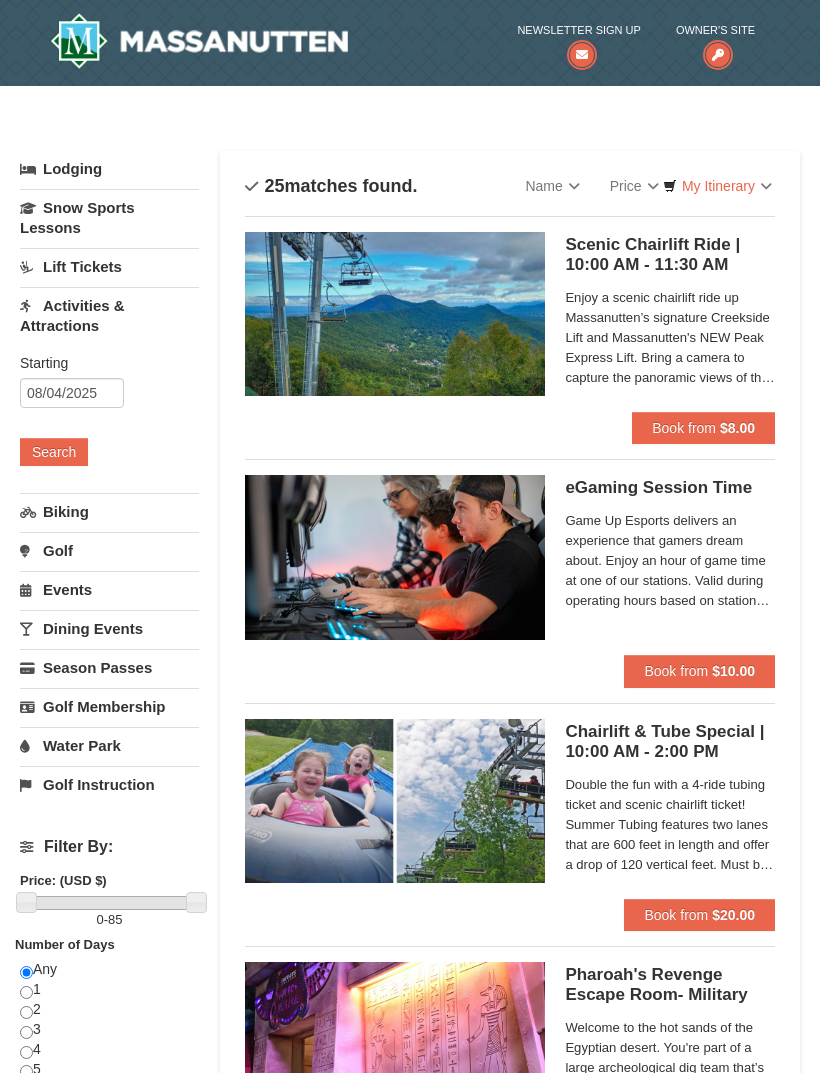 click on "Search" at bounding box center (54, 452) 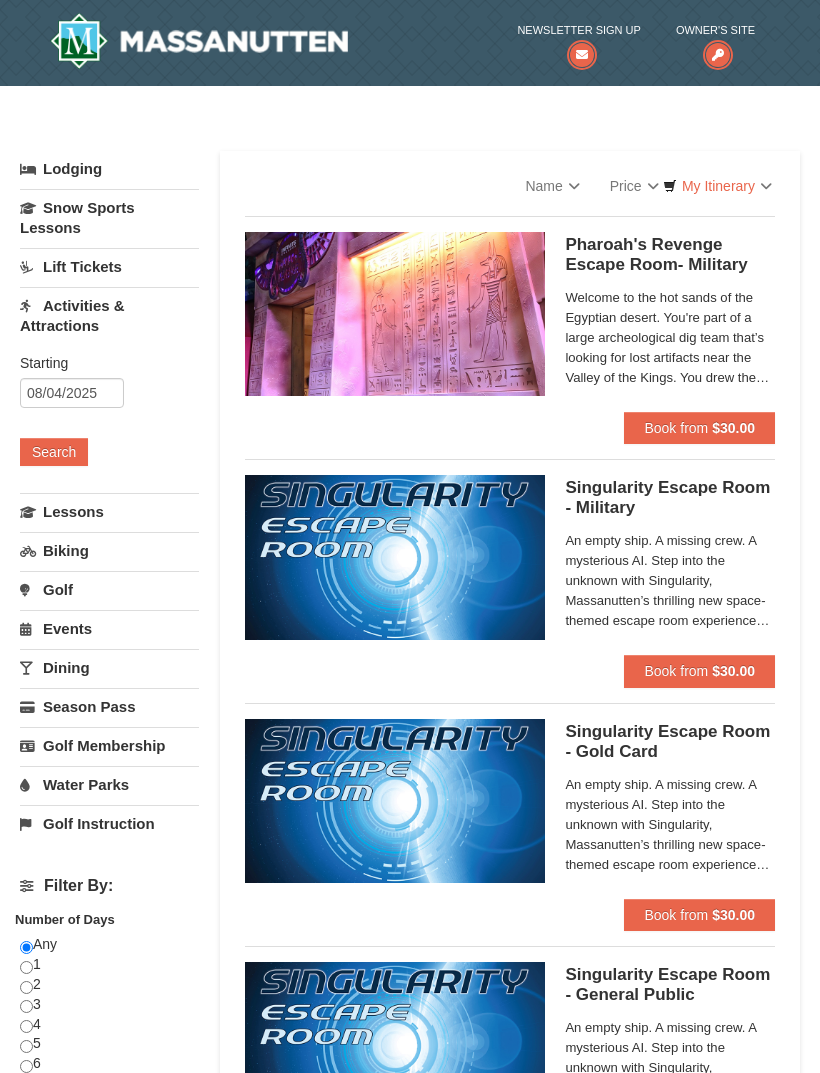 scroll, scrollTop: 0, scrollLeft: 0, axis: both 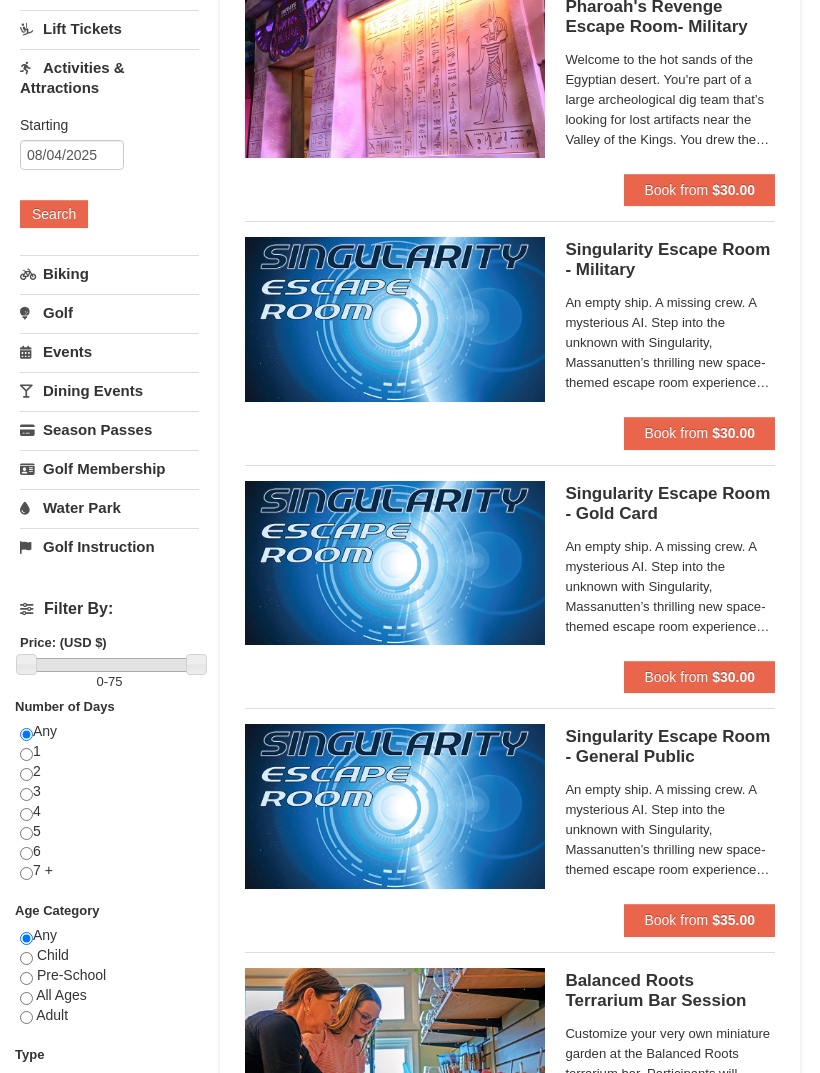 click at bounding box center [26, 874] 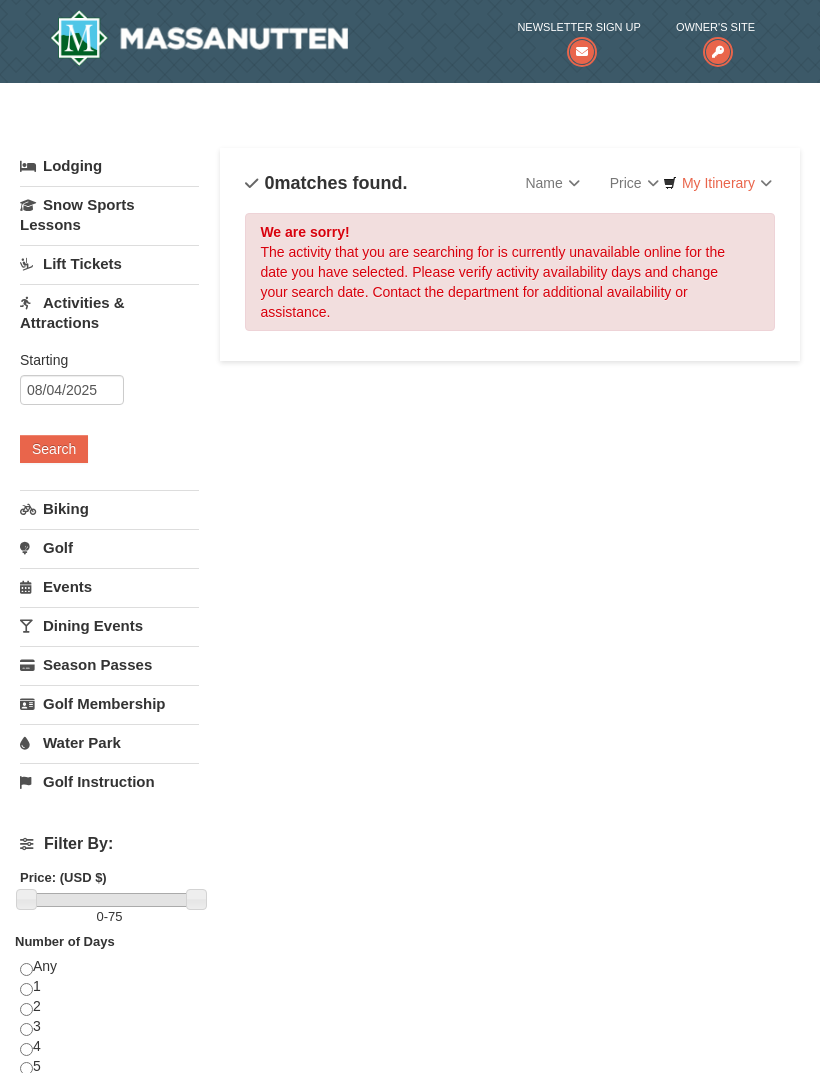 scroll, scrollTop: 7, scrollLeft: 0, axis: vertical 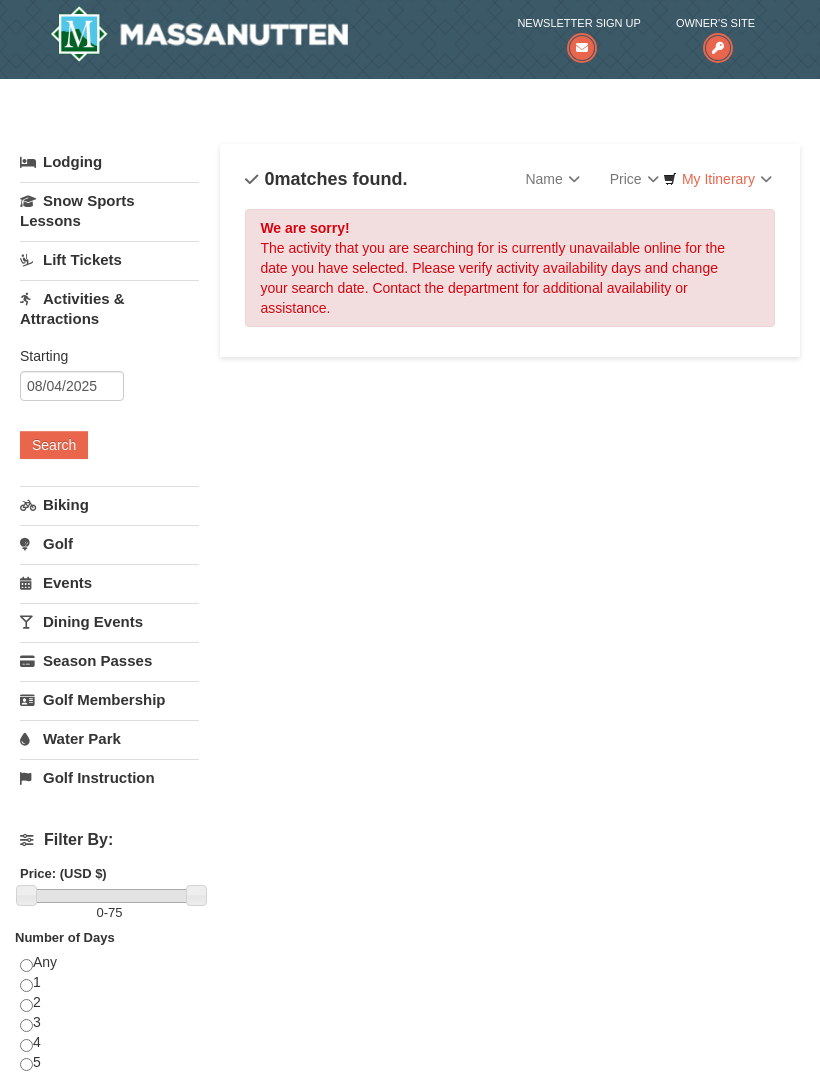 click at bounding box center [26, 965] 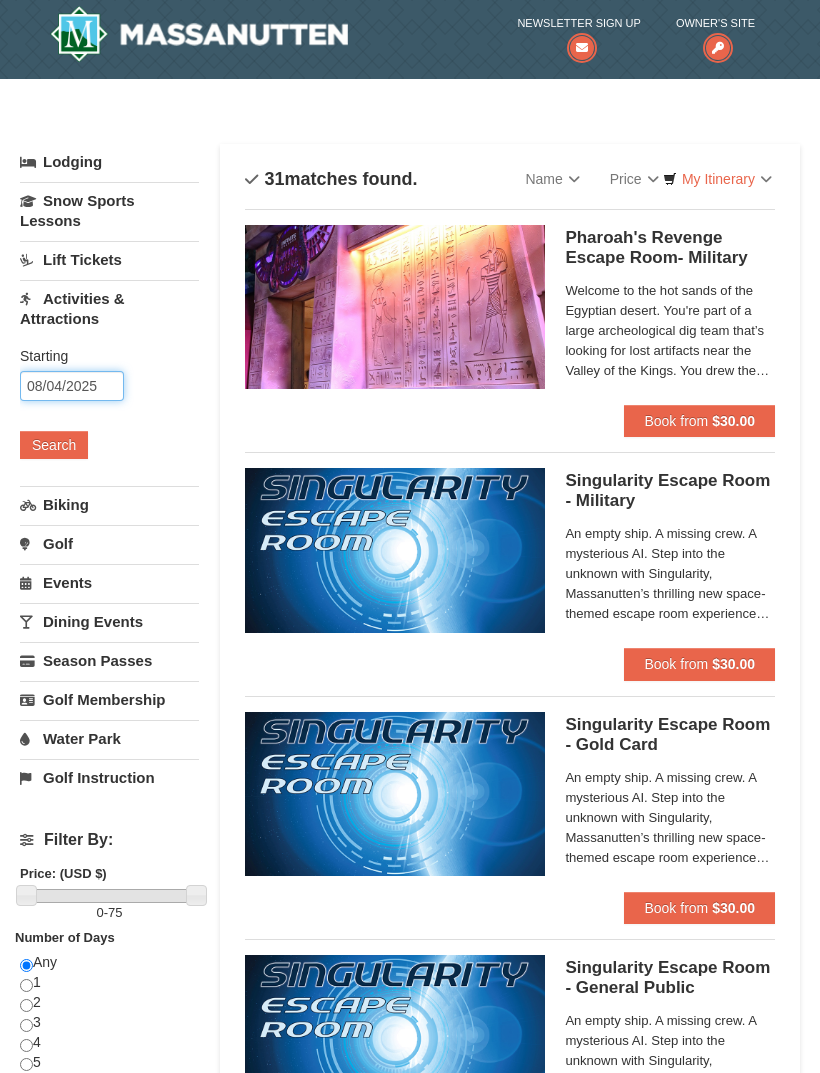 click on "08/04/2025" at bounding box center [72, 386] 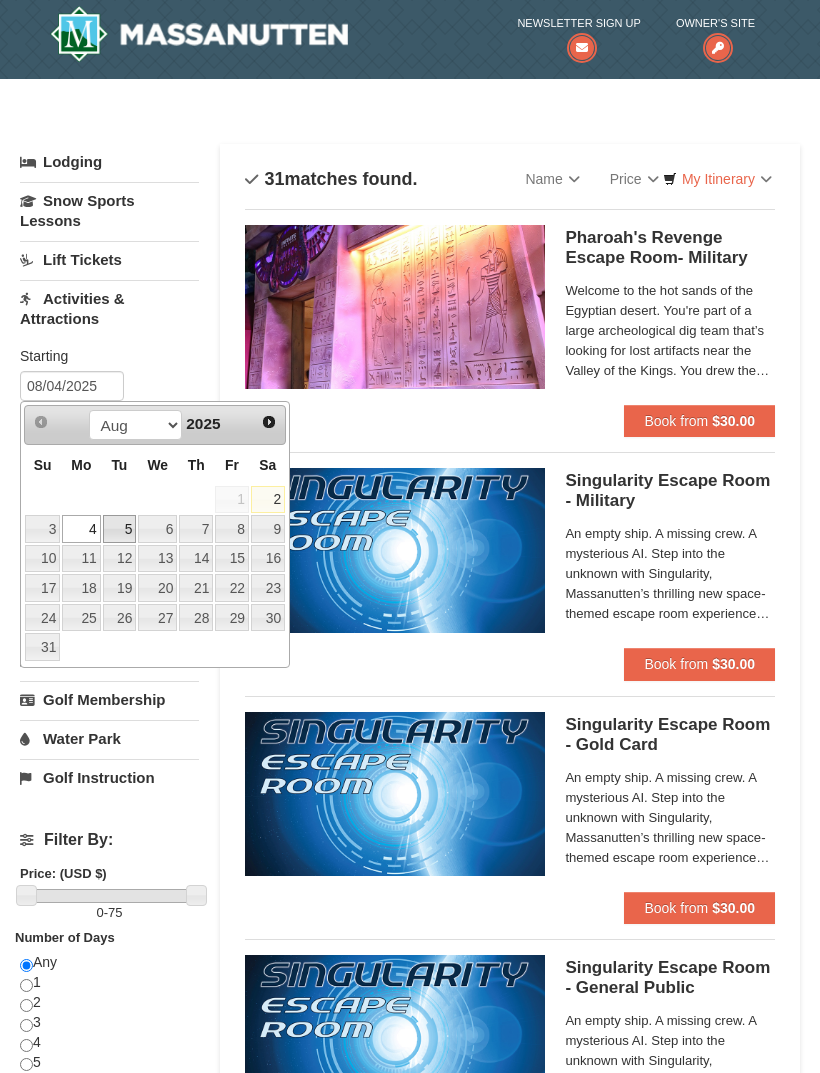 click on "5" at bounding box center [120, 529] 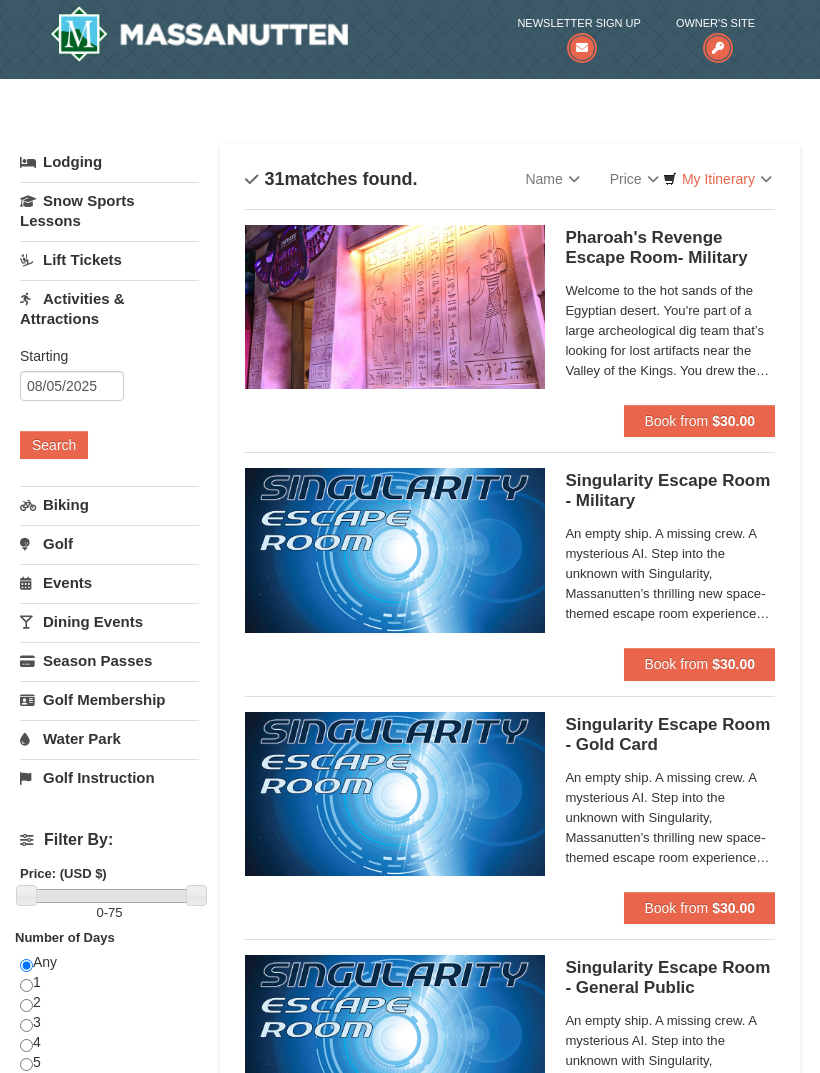click on "Starting Please format dates MM/DD/YYYY Please format dates MM/DD/YYYY
08/05/2025
Search" at bounding box center (109, 410) 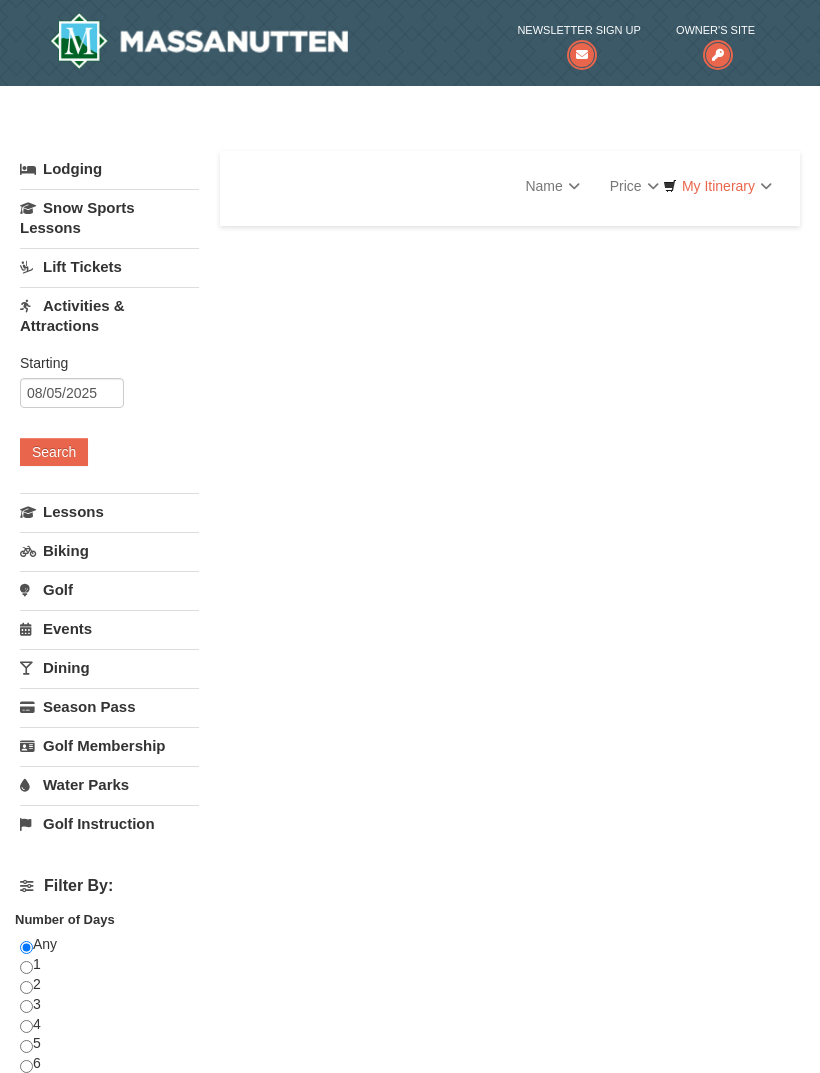 scroll, scrollTop: 0, scrollLeft: 0, axis: both 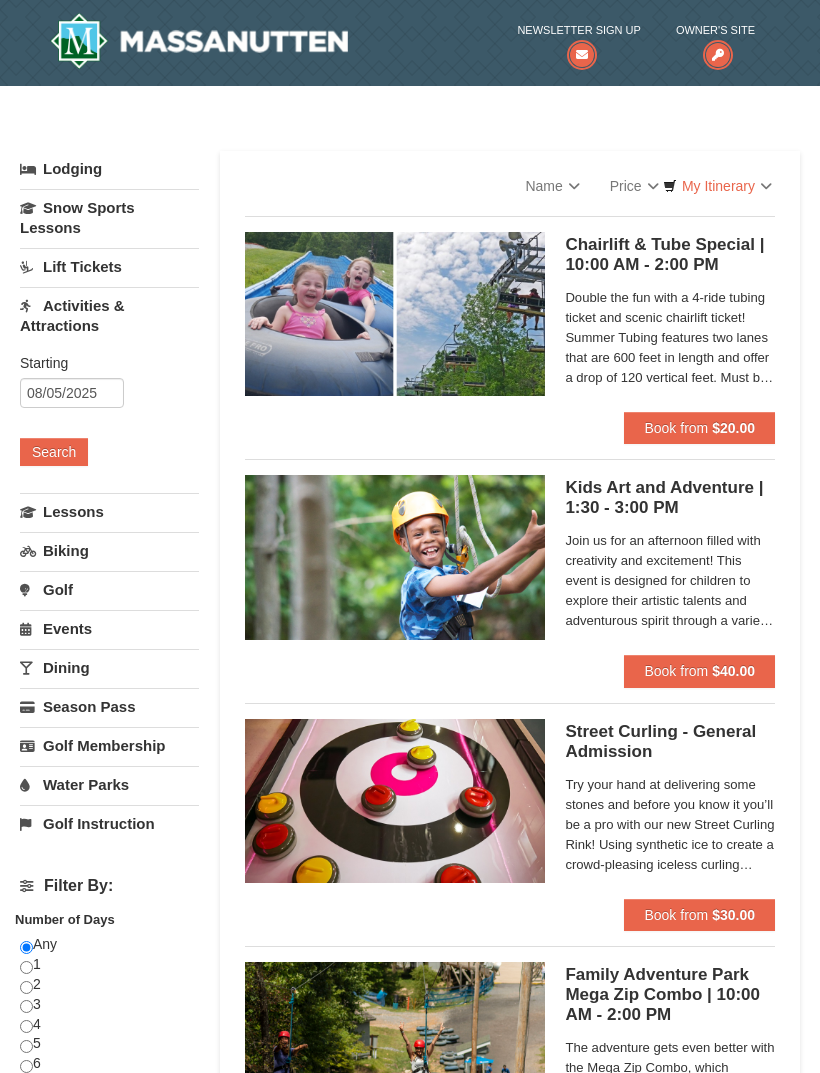 select on "8" 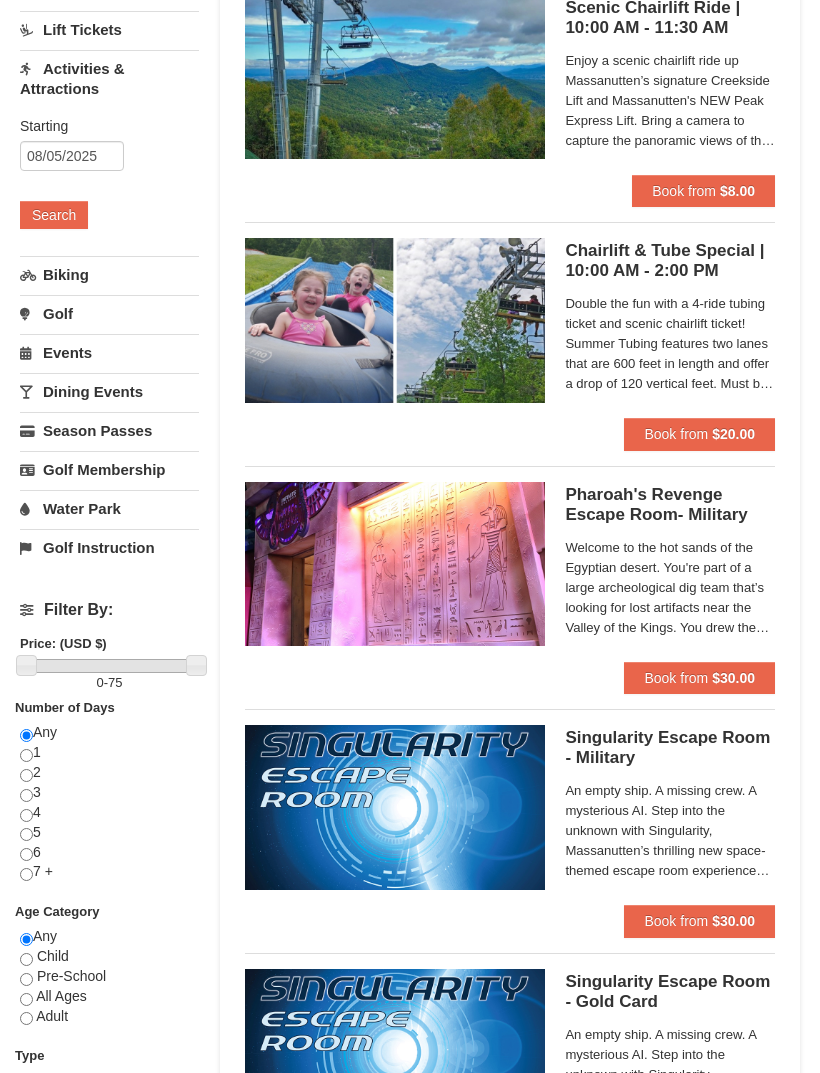 scroll, scrollTop: 212, scrollLeft: 0, axis: vertical 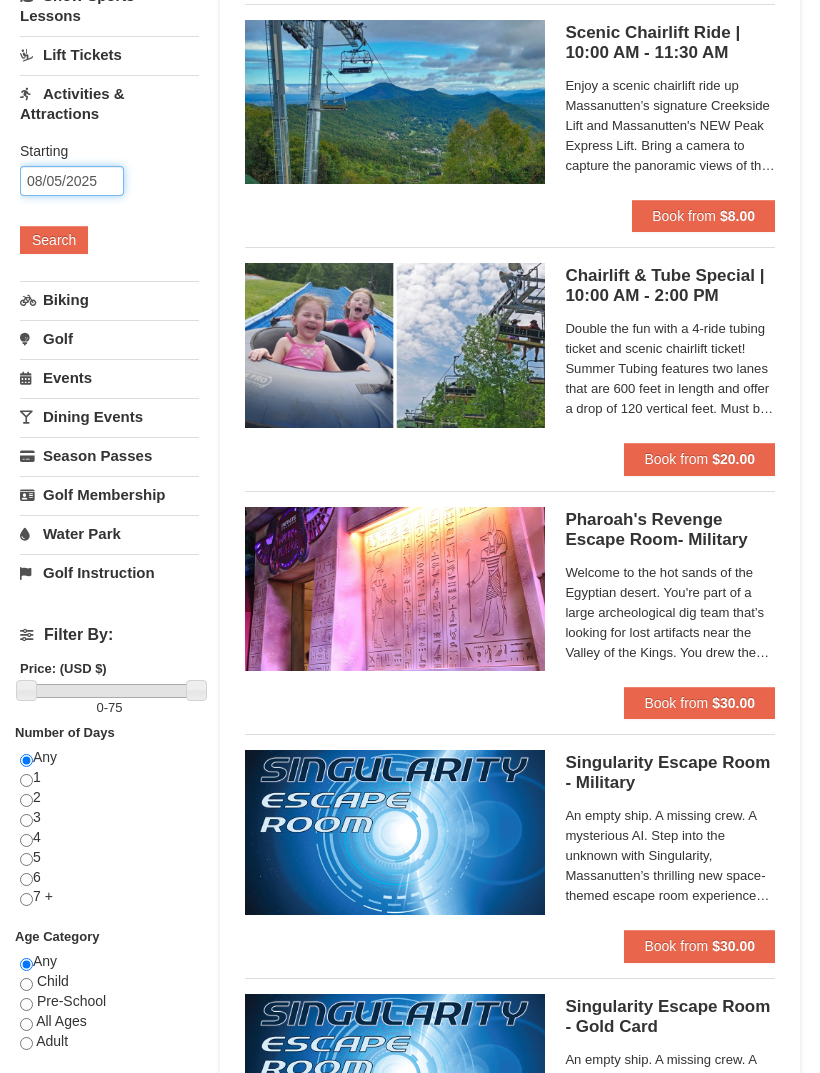 click on "08/05/2025" at bounding box center (72, 181) 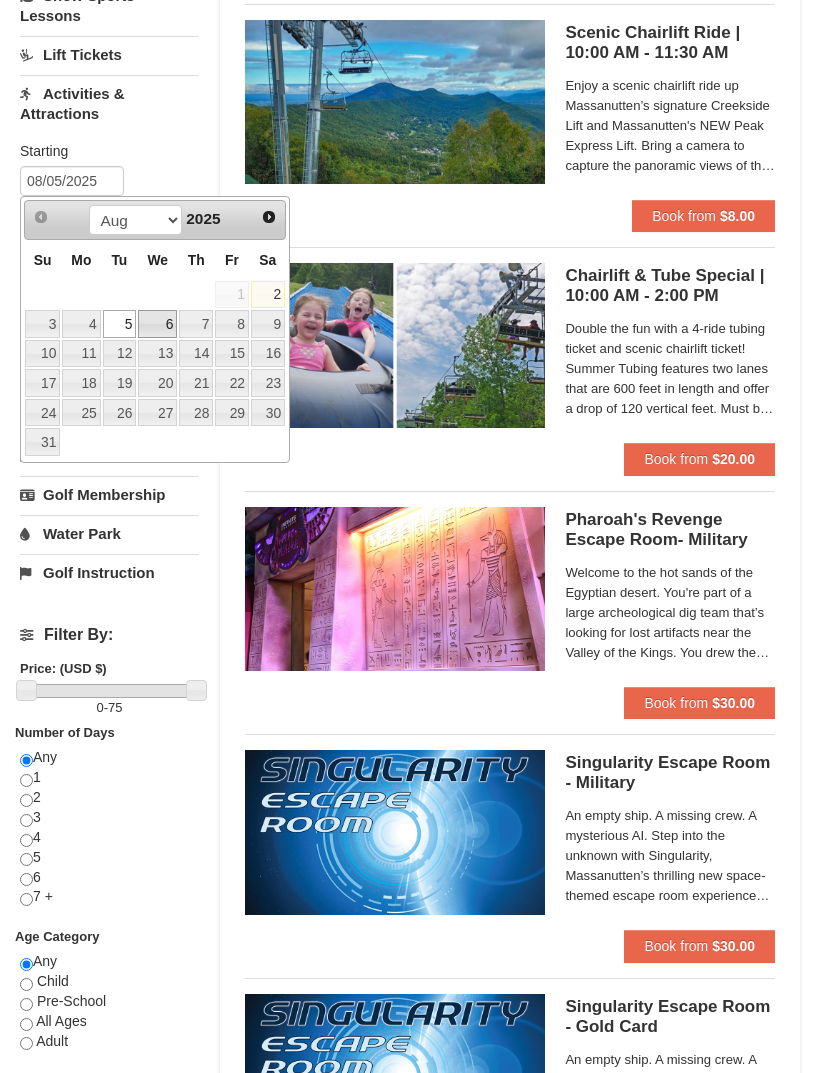 click on "6" at bounding box center [157, 324] 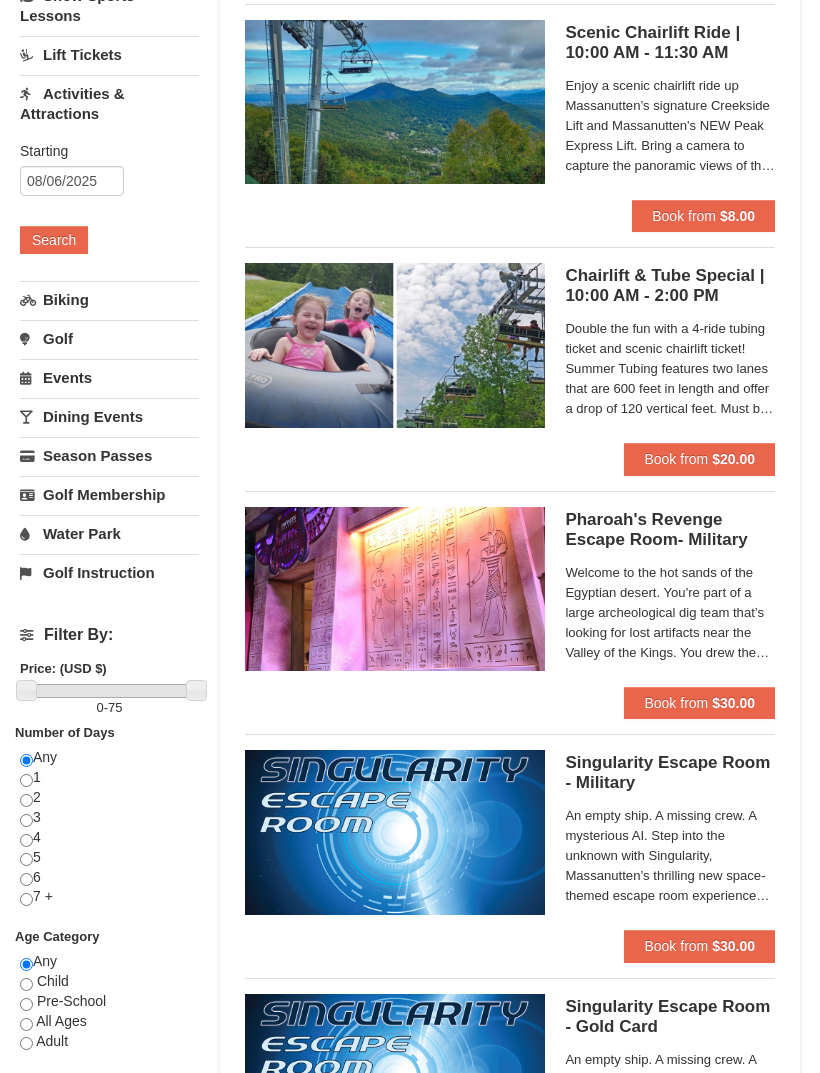 click on "Search" at bounding box center (54, 240) 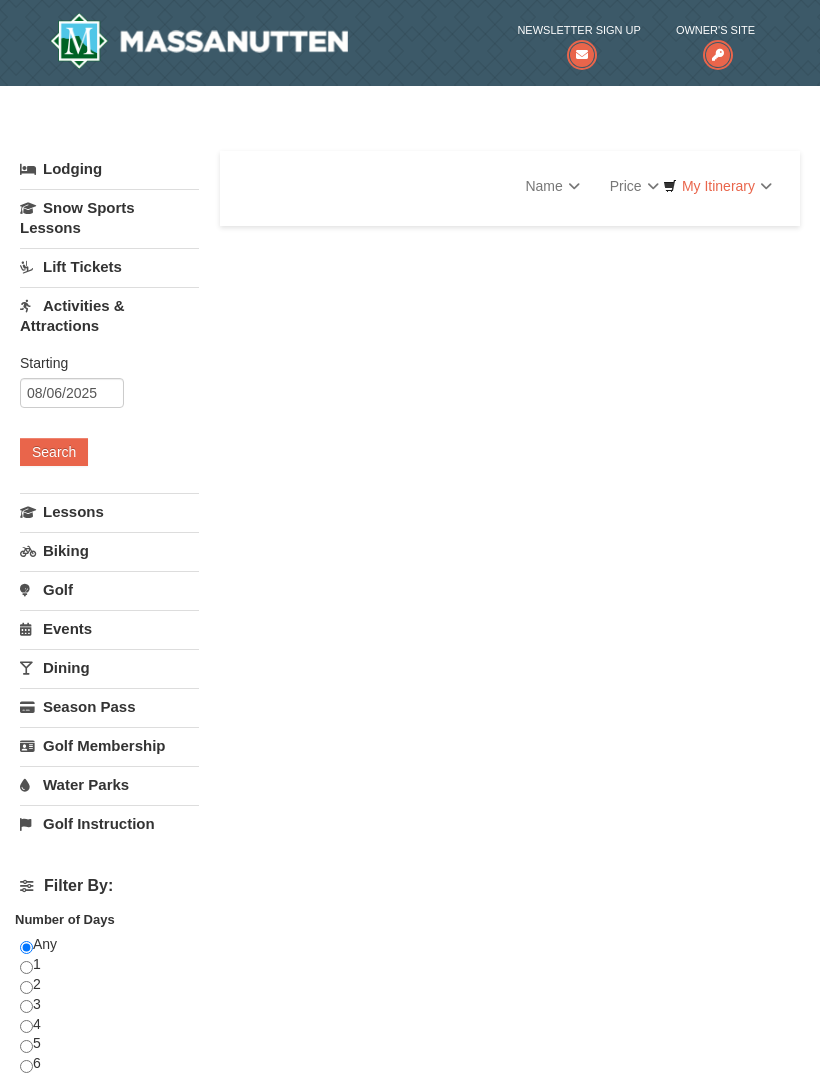 scroll, scrollTop: 0, scrollLeft: 0, axis: both 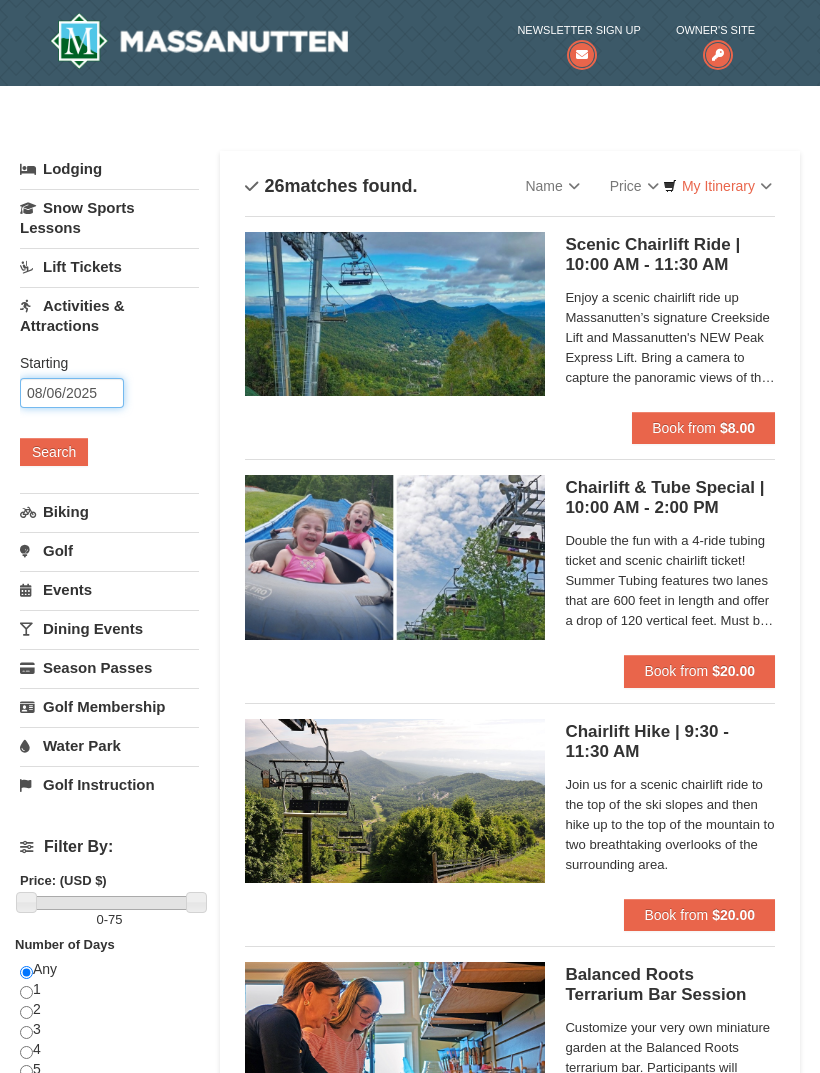 click on "08/06/2025" at bounding box center [72, 393] 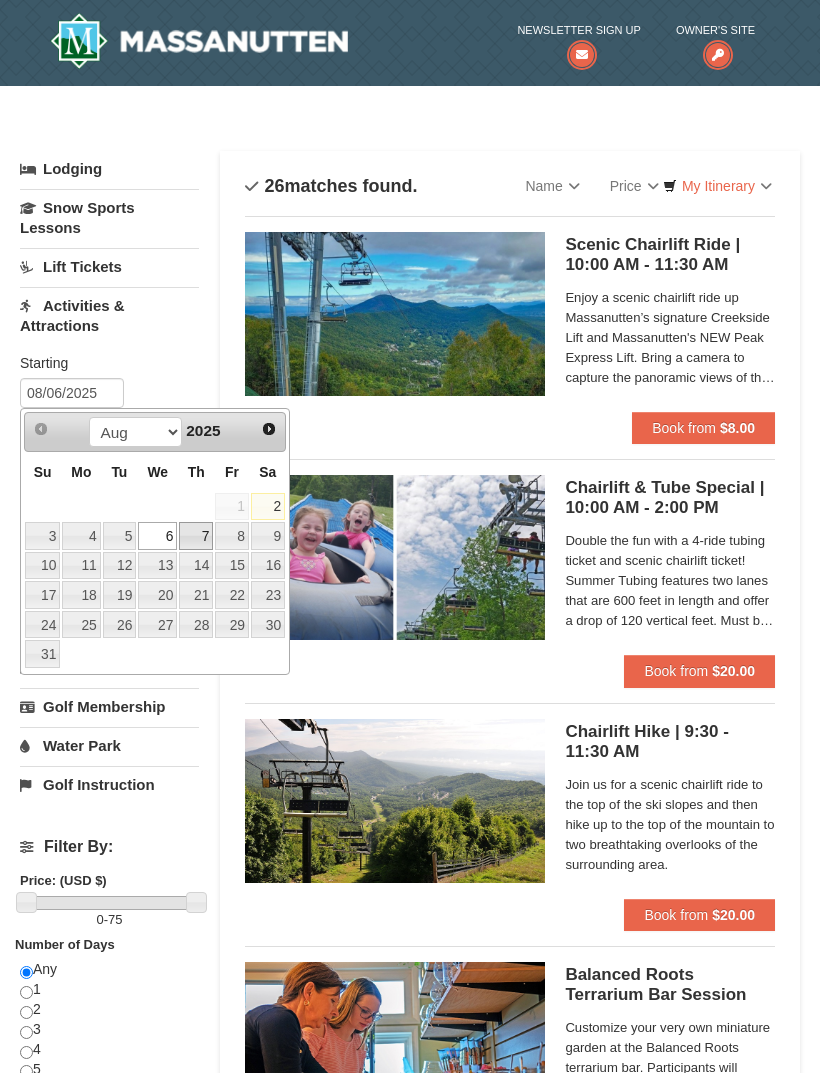 click on "7" at bounding box center [196, 536] 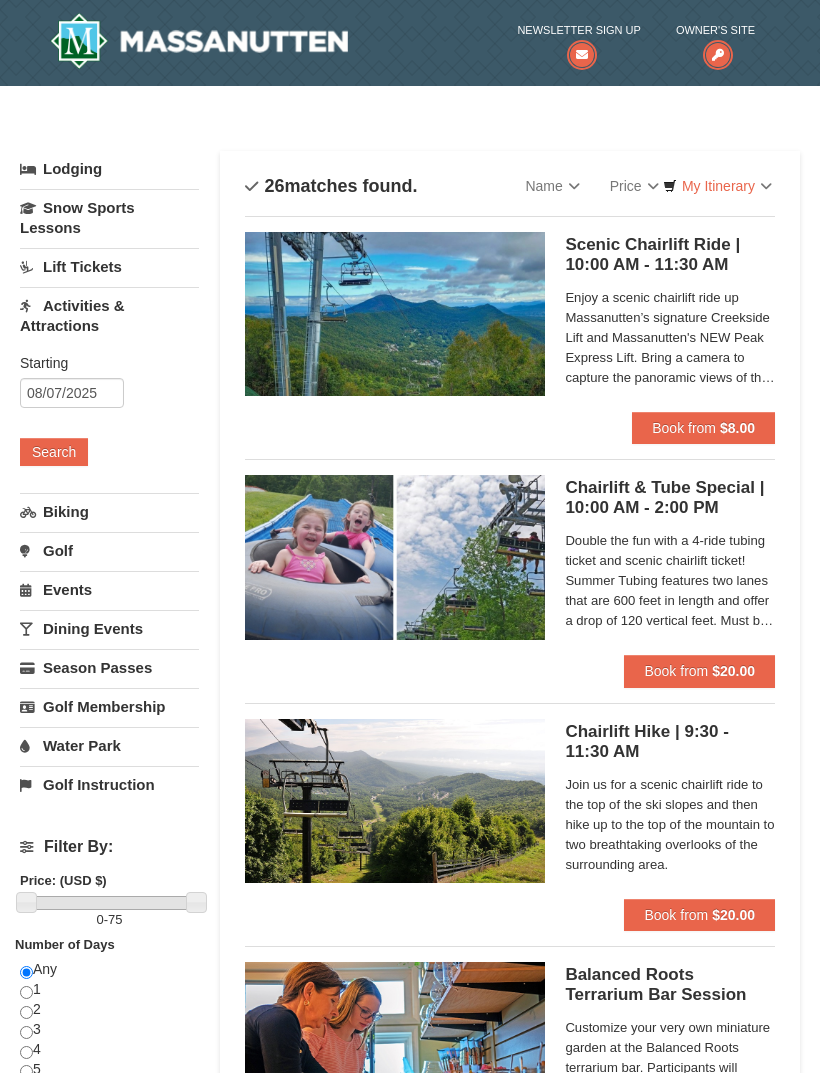 click on "Search" at bounding box center (54, 452) 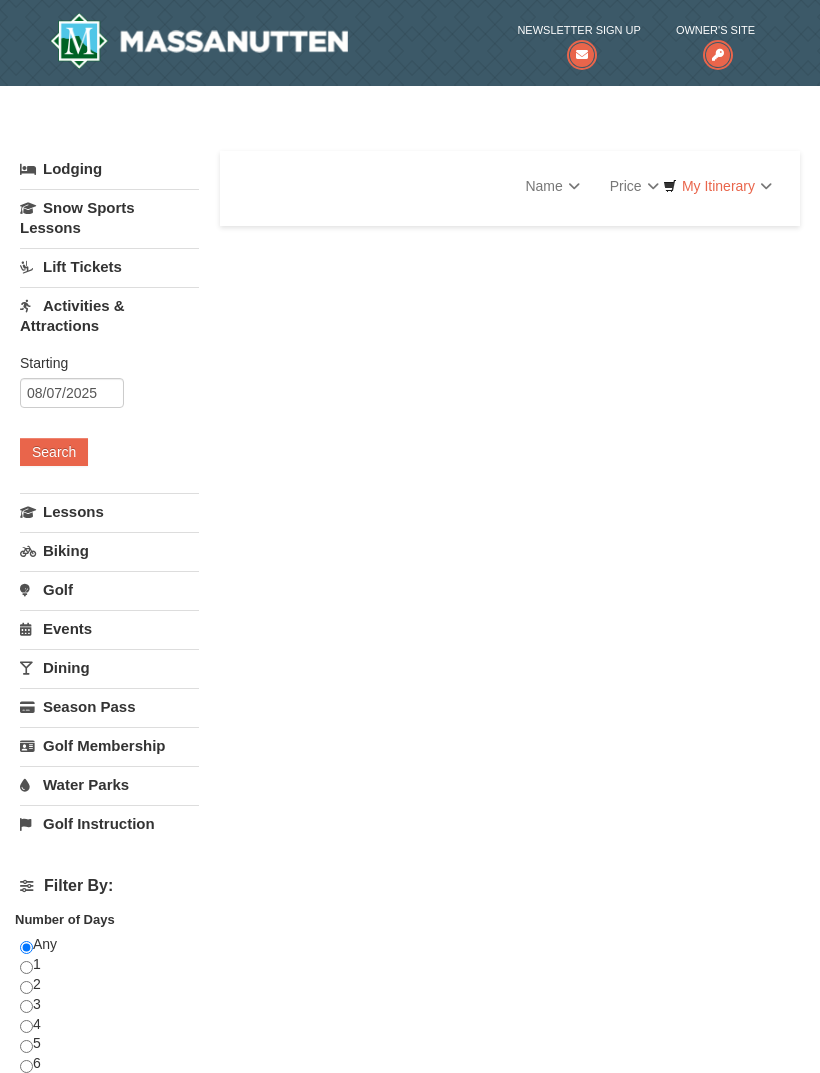 scroll, scrollTop: 0, scrollLeft: 0, axis: both 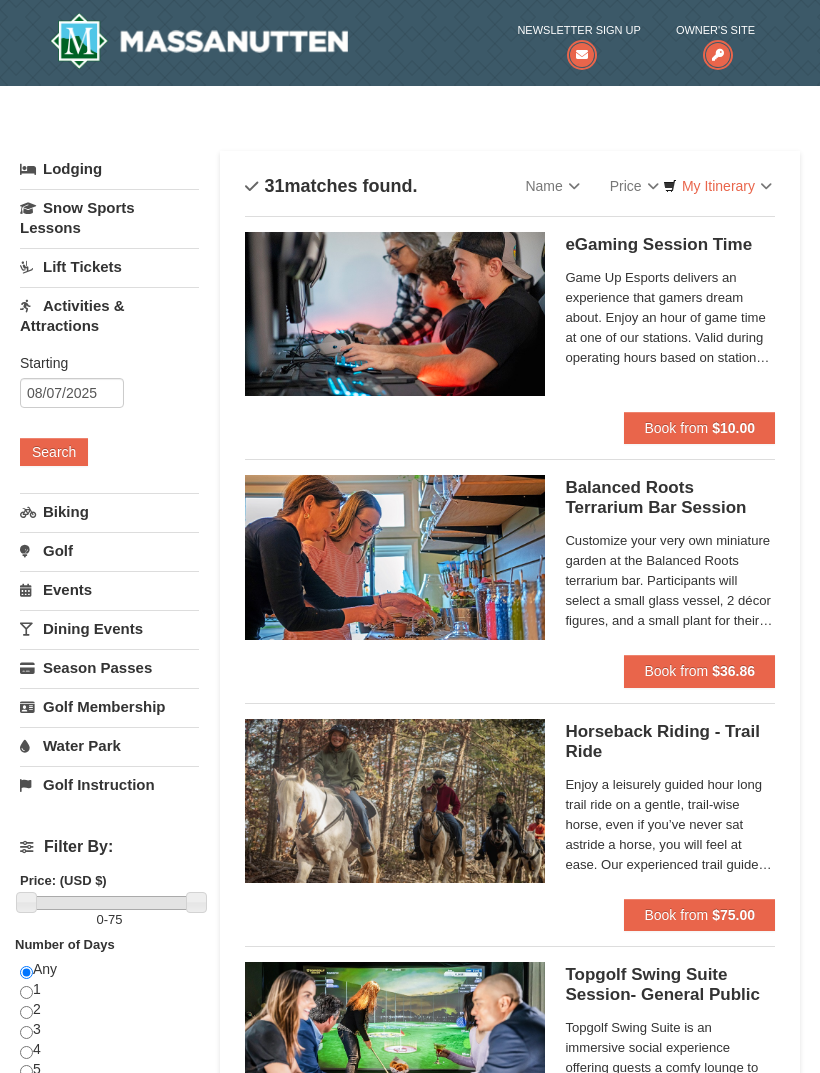 click on "Search" at bounding box center (54, 452) 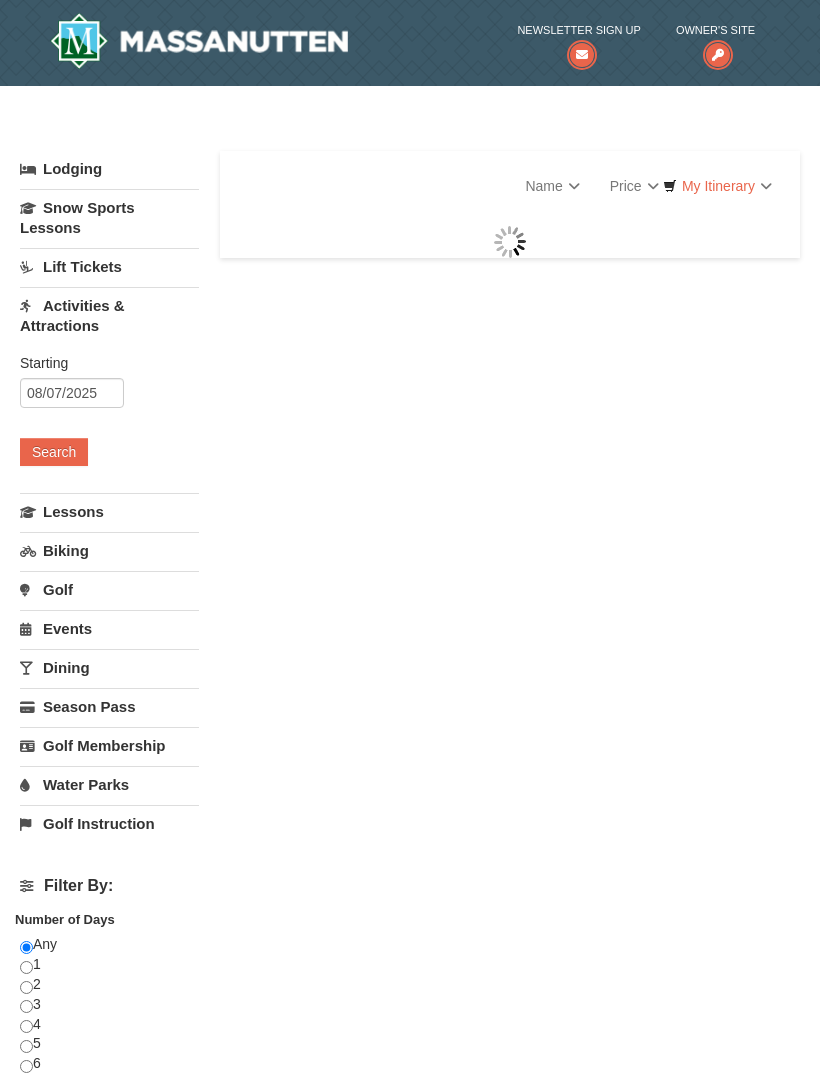 scroll, scrollTop: 0, scrollLeft: 0, axis: both 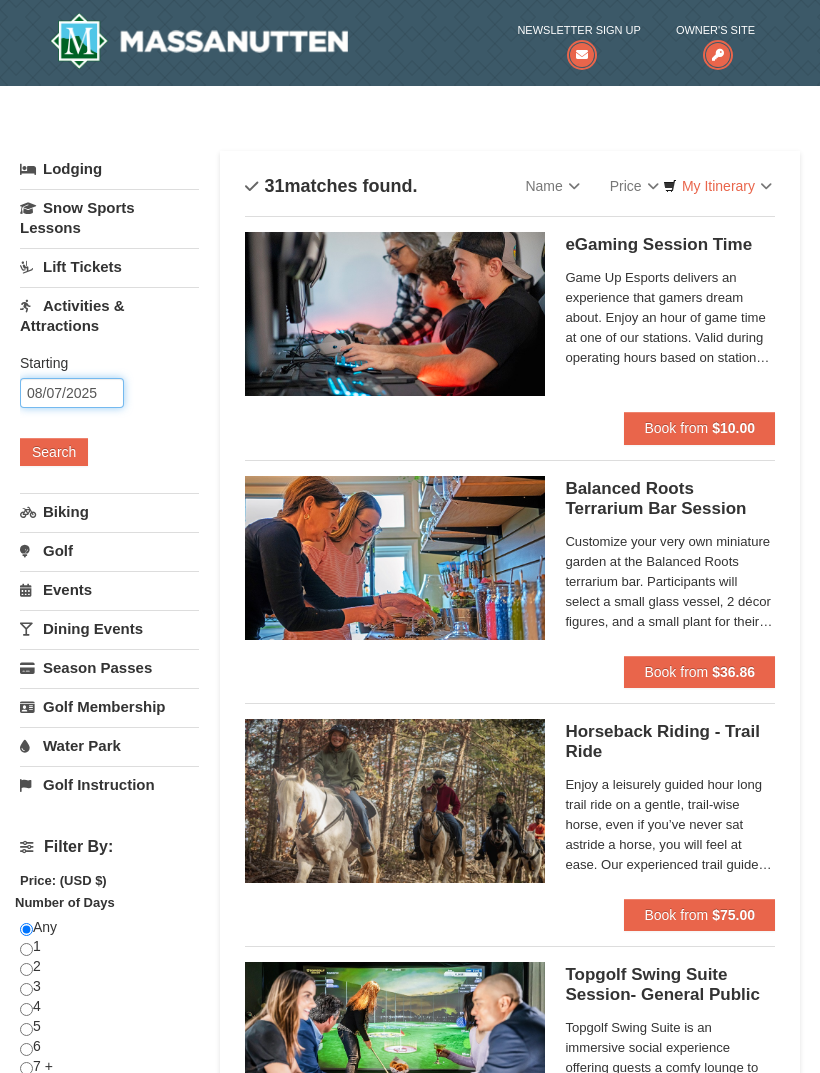click on "08/07/2025" at bounding box center [72, 393] 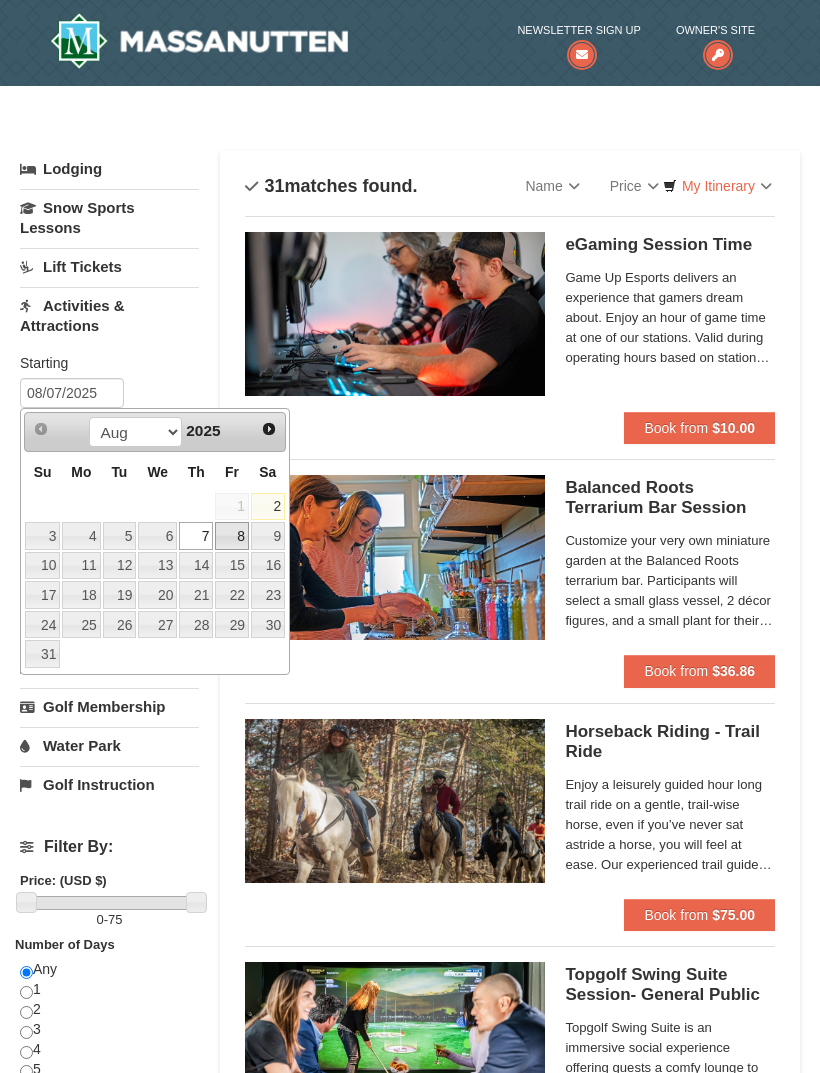 click on "8" at bounding box center (232, 536) 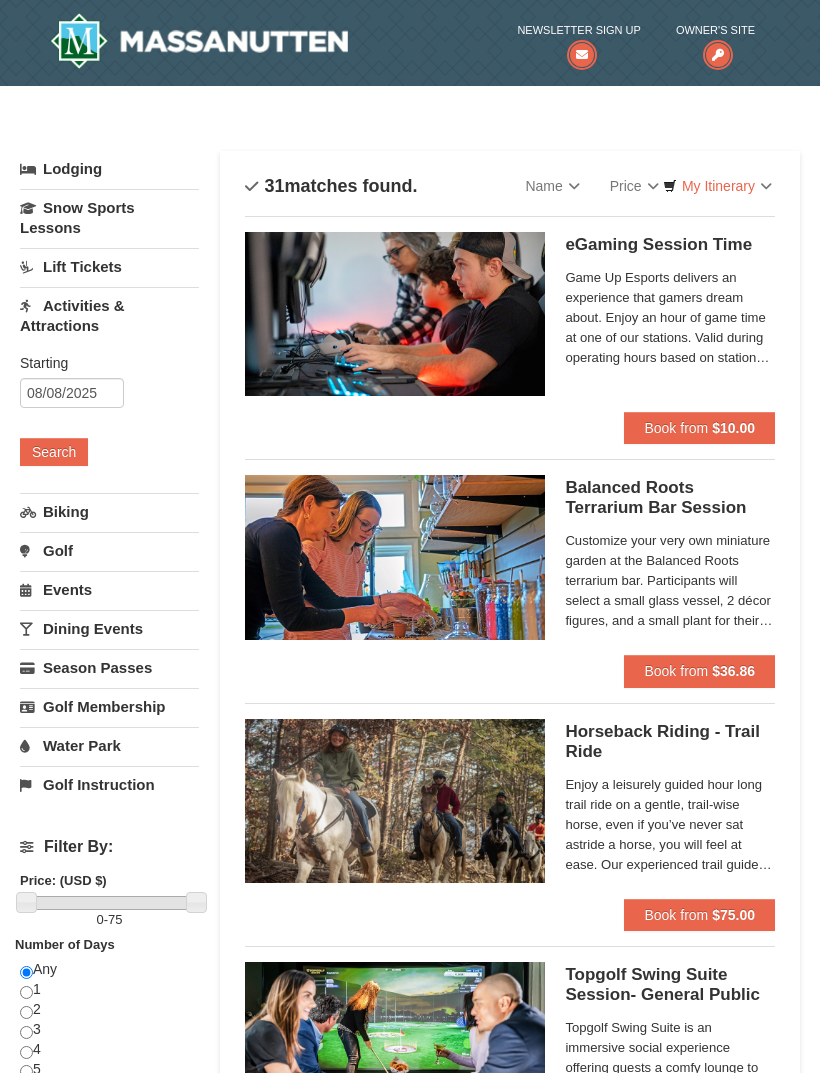 click on "Search" at bounding box center [54, 452] 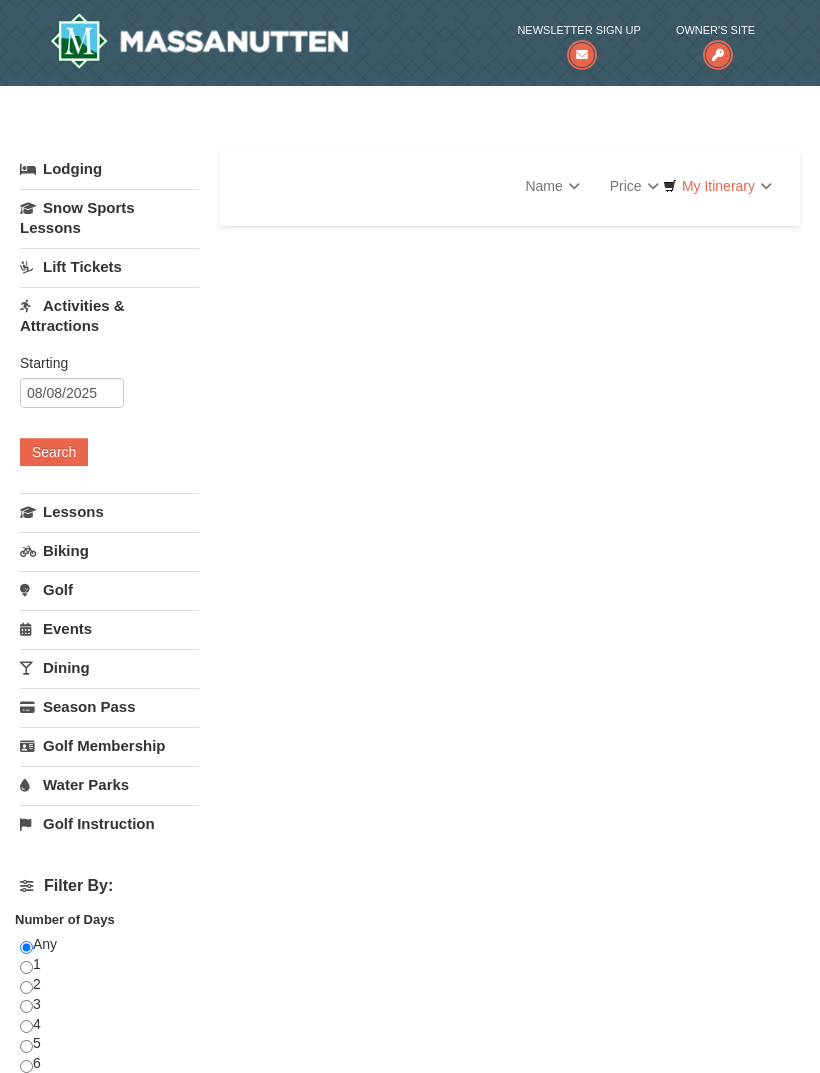 scroll, scrollTop: 0, scrollLeft: 0, axis: both 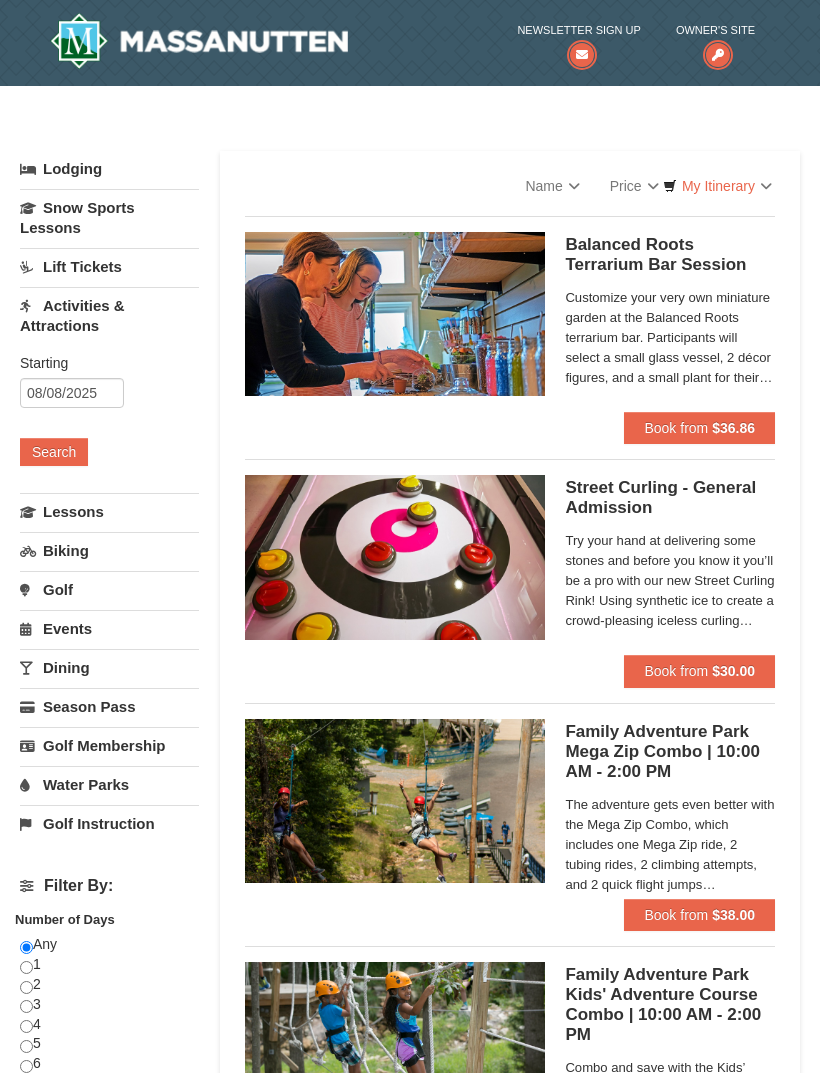 select on "8" 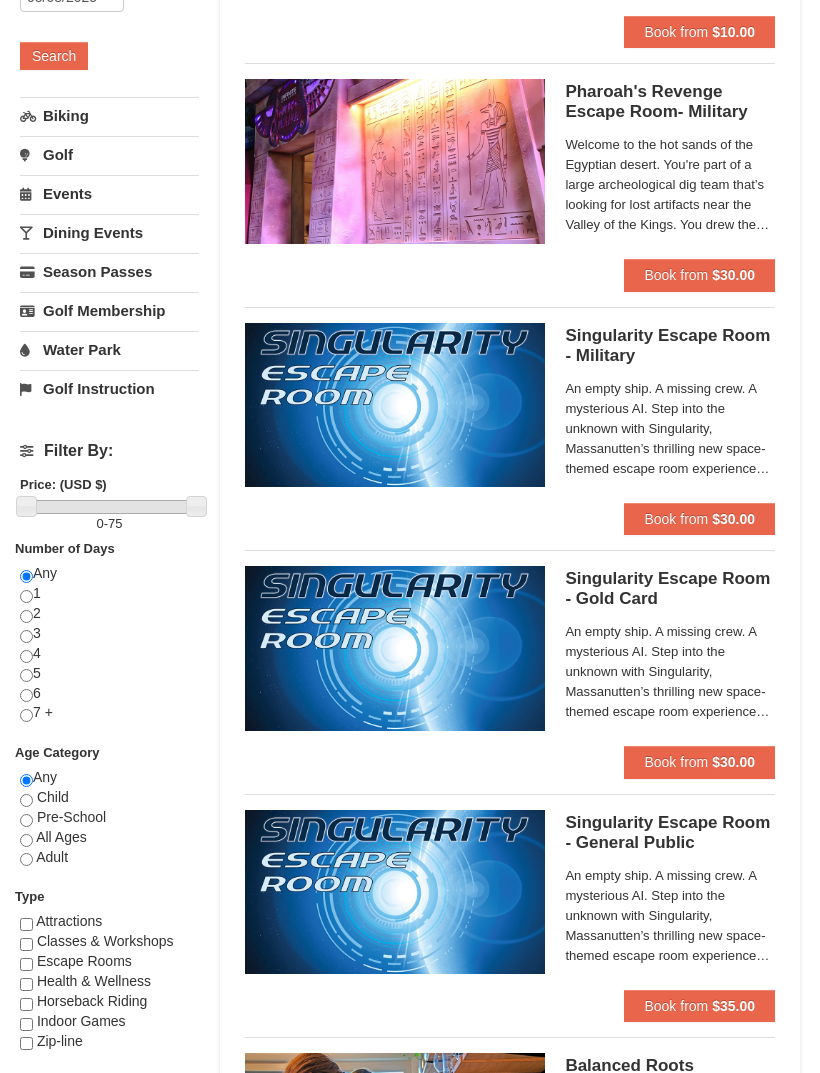 scroll, scrollTop: 0, scrollLeft: 0, axis: both 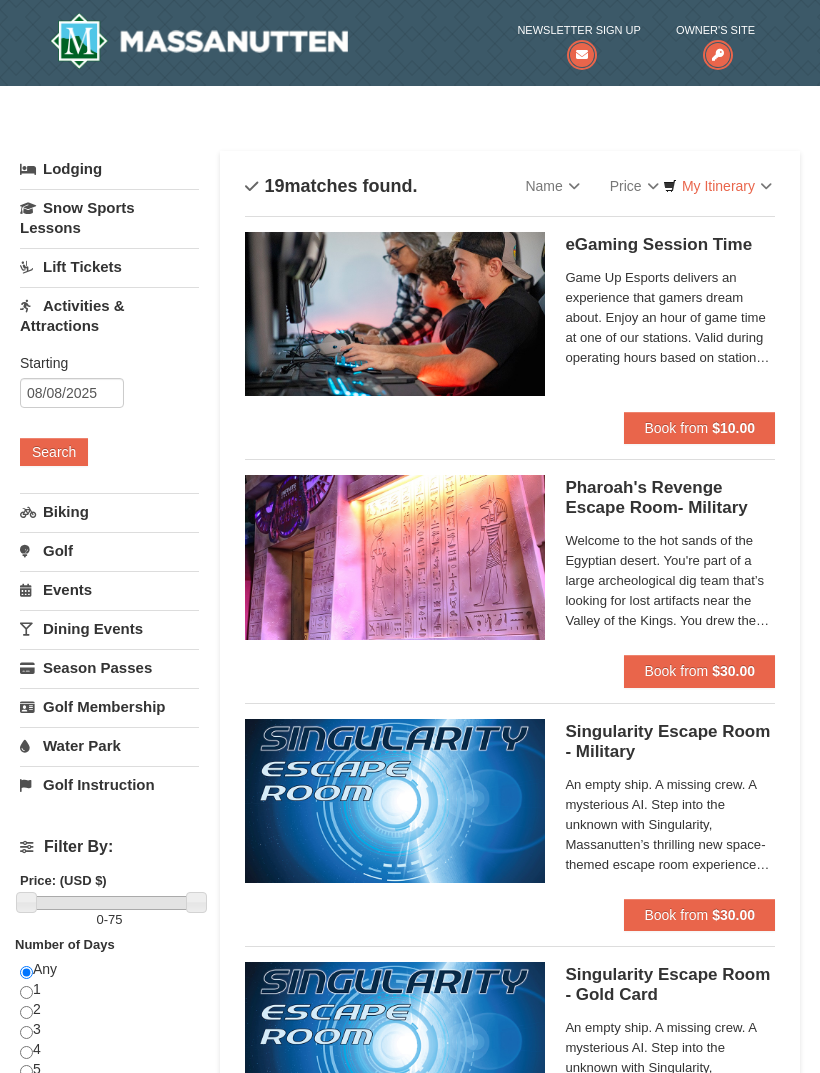 click on "Water Park" at bounding box center [109, 745] 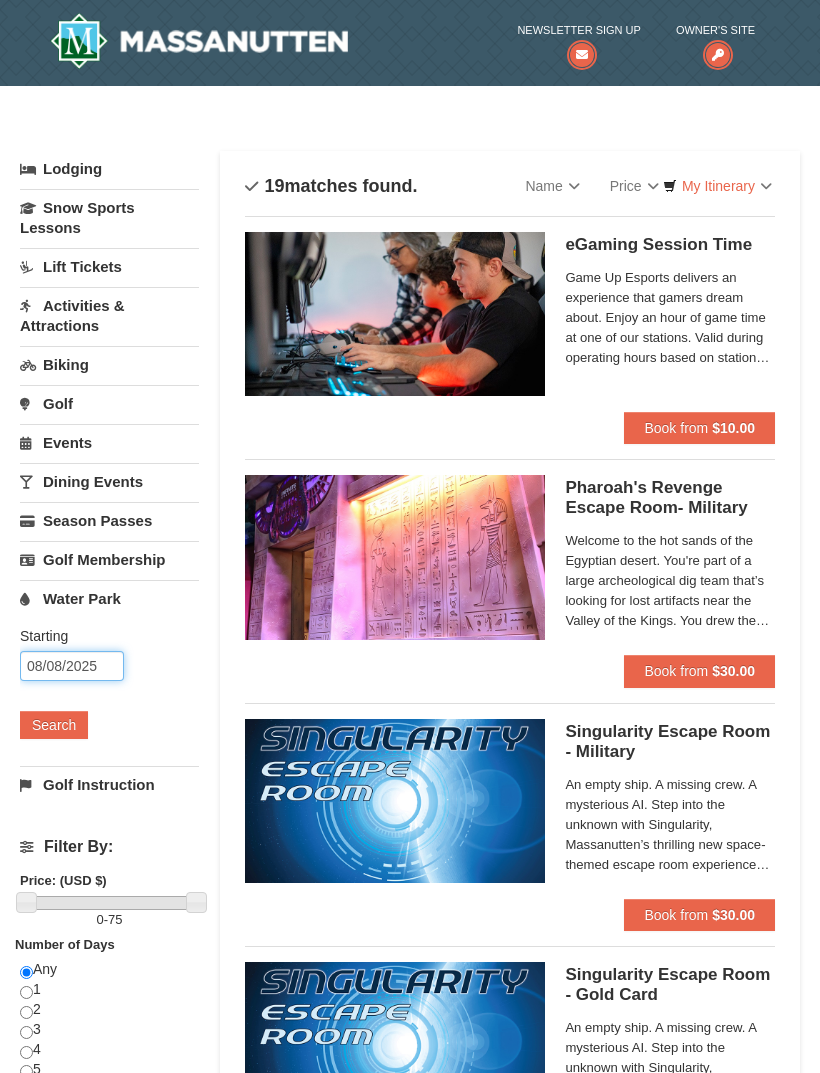 click on "08/08/2025" at bounding box center [72, 666] 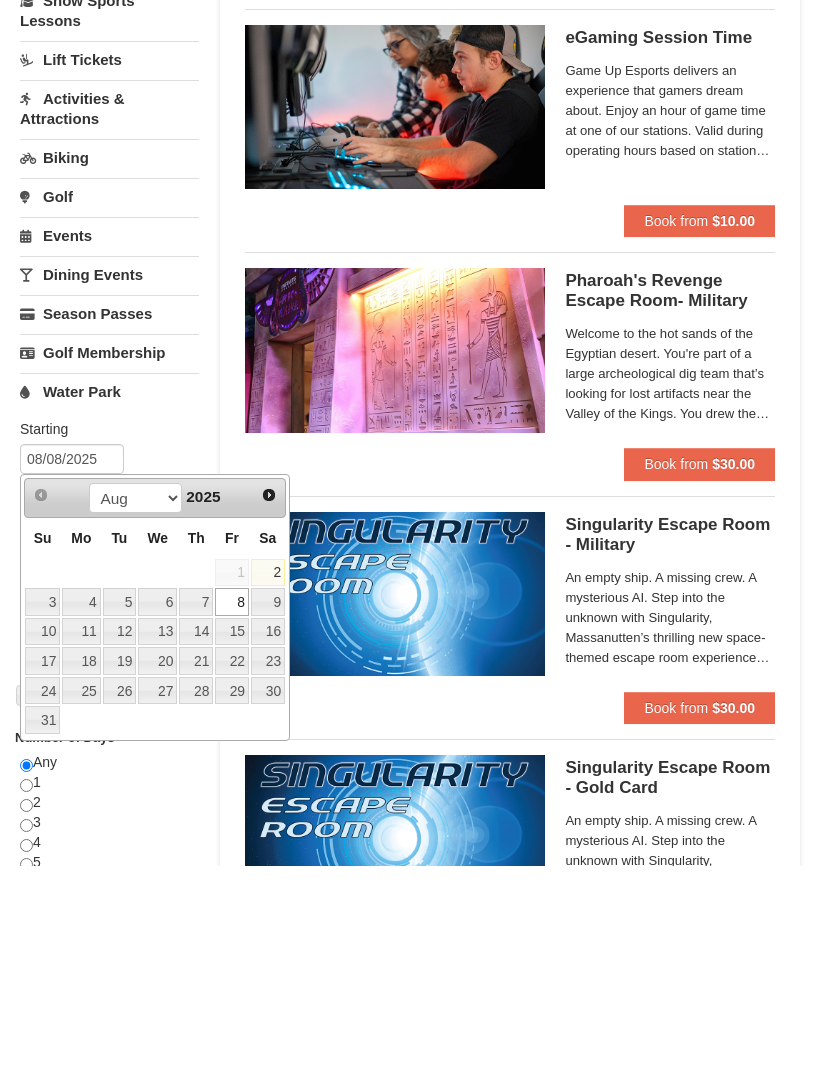 click on "4" at bounding box center (81, 809) 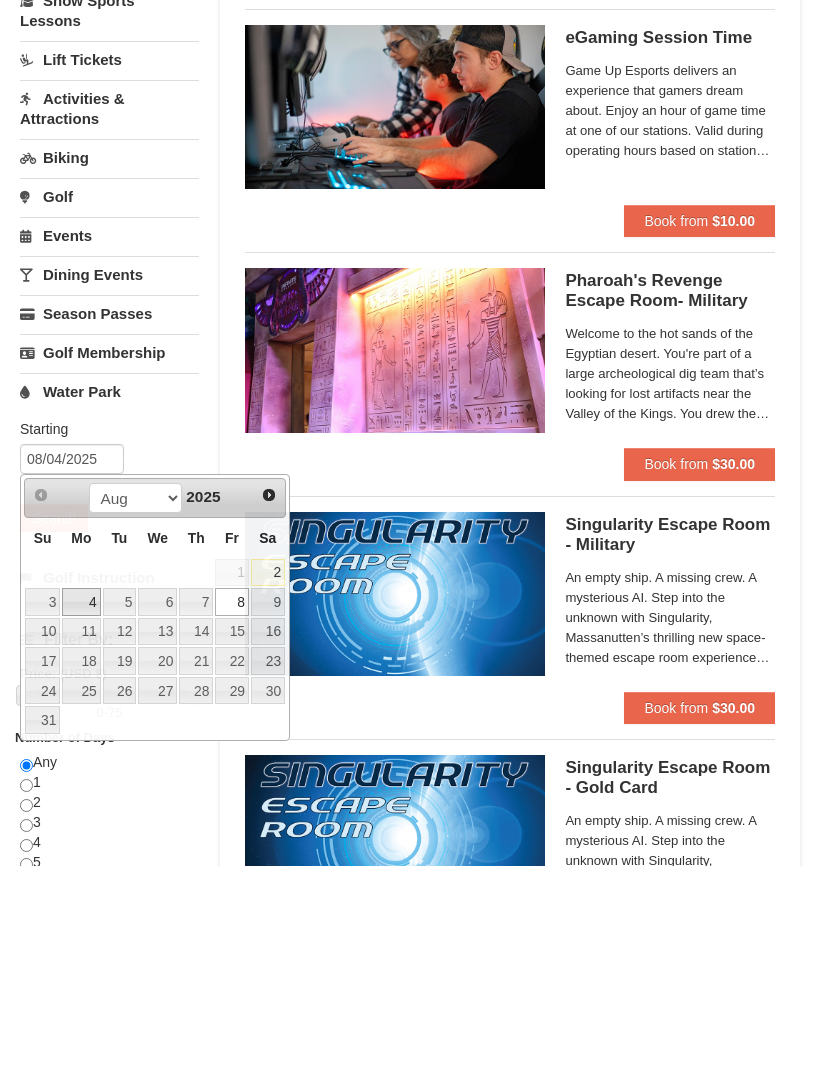 scroll, scrollTop: 207, scrollLeft: 0, axis: vertical 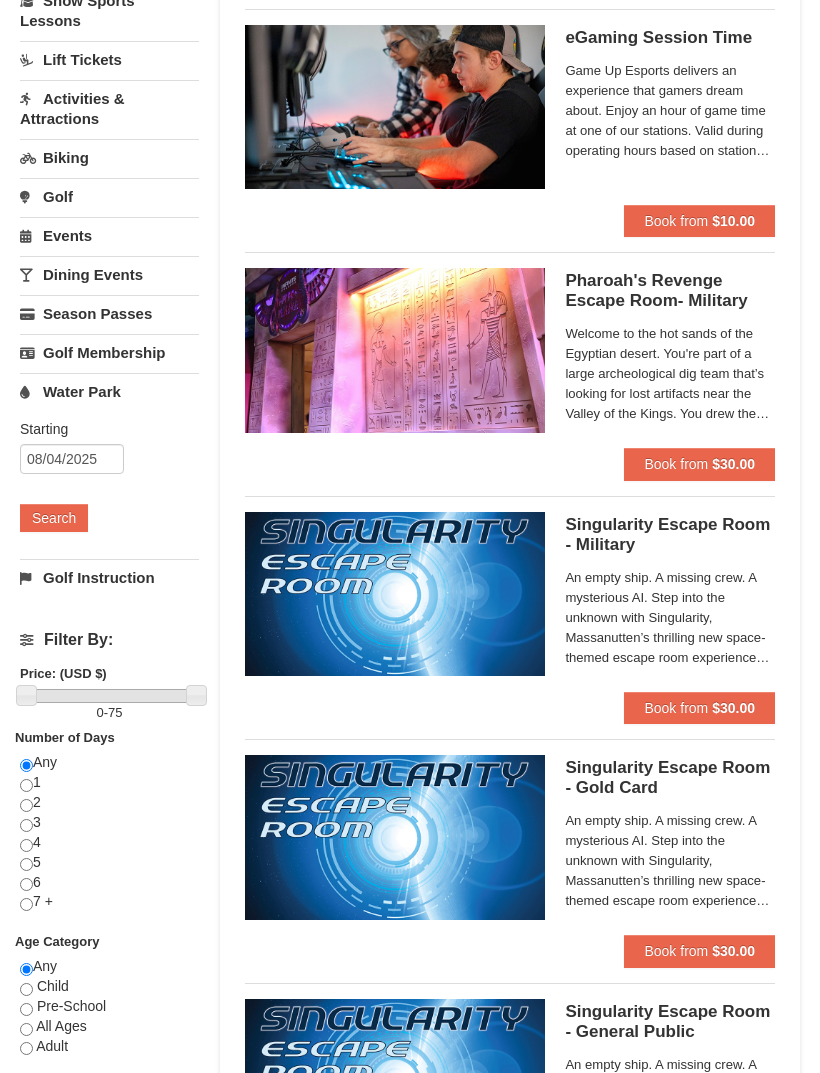 click on "Search" at bounding box center (54, 518) 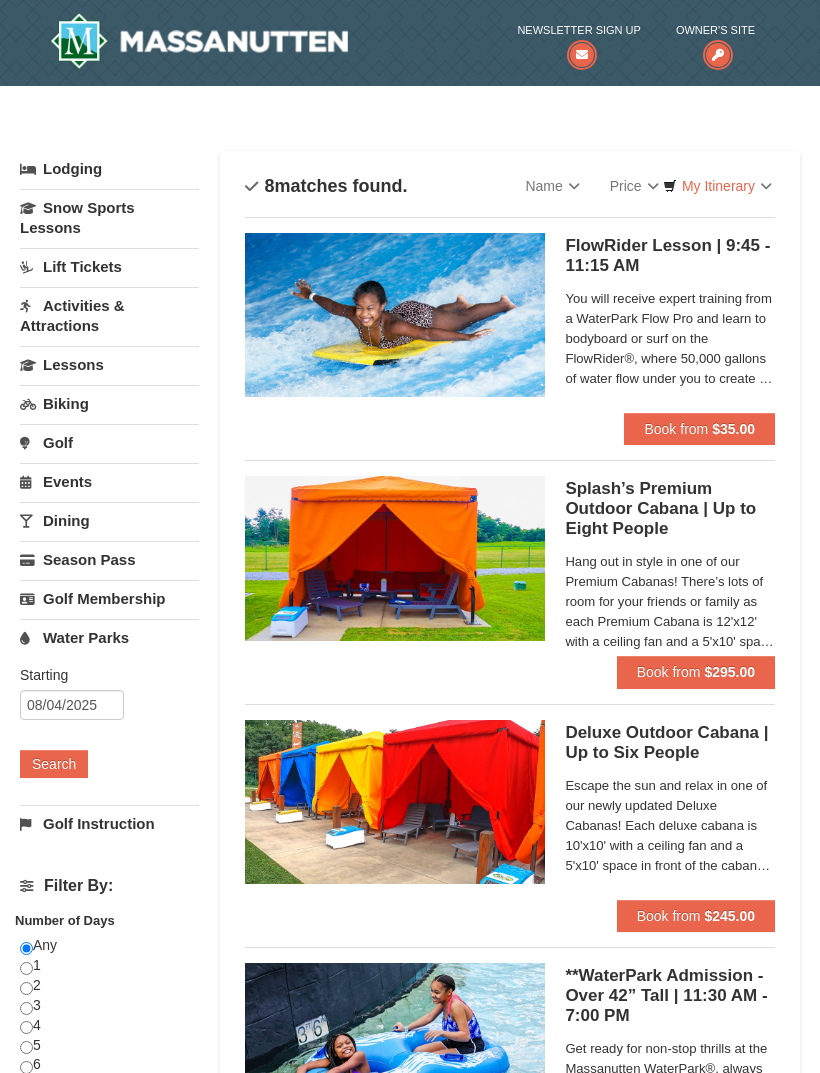 scroll, scrollTop: 0, scrollLeft: 0, axis: both 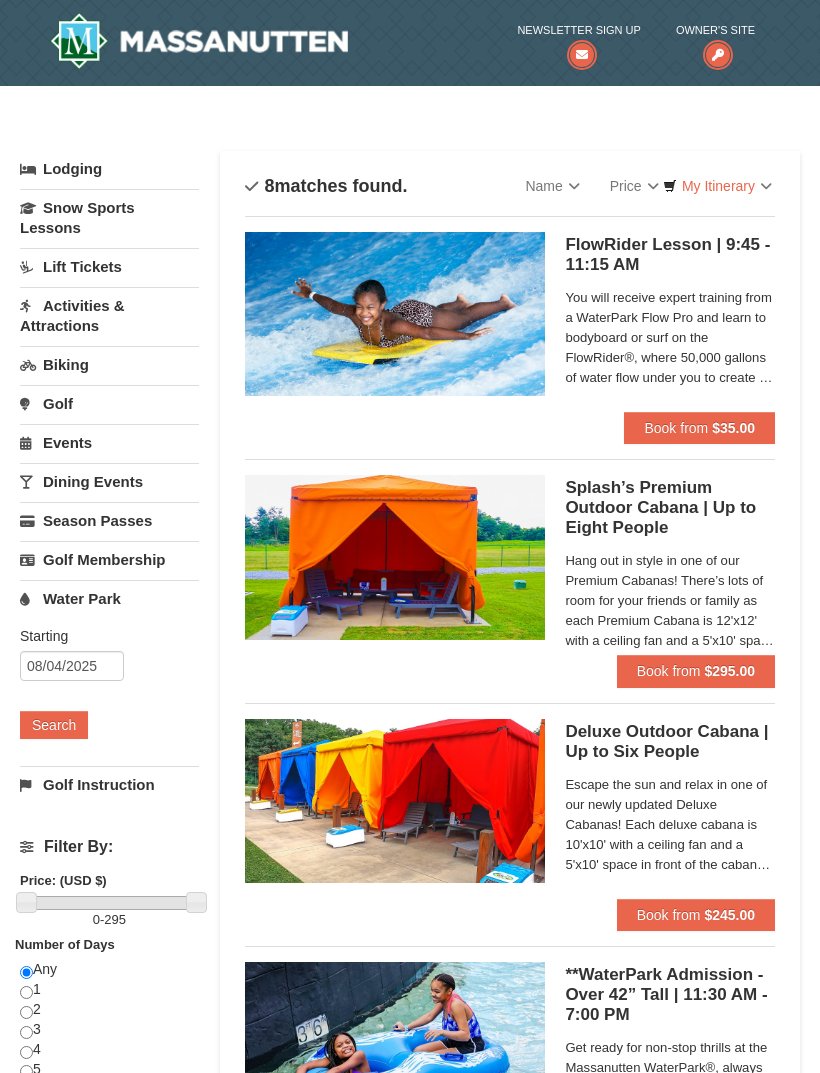 click on "Starting Please format dates MM/DD/YYYY Please format dates MM/DD/YYYY
MM/DD/YYYY
Search" at bounding box center [109, 690] 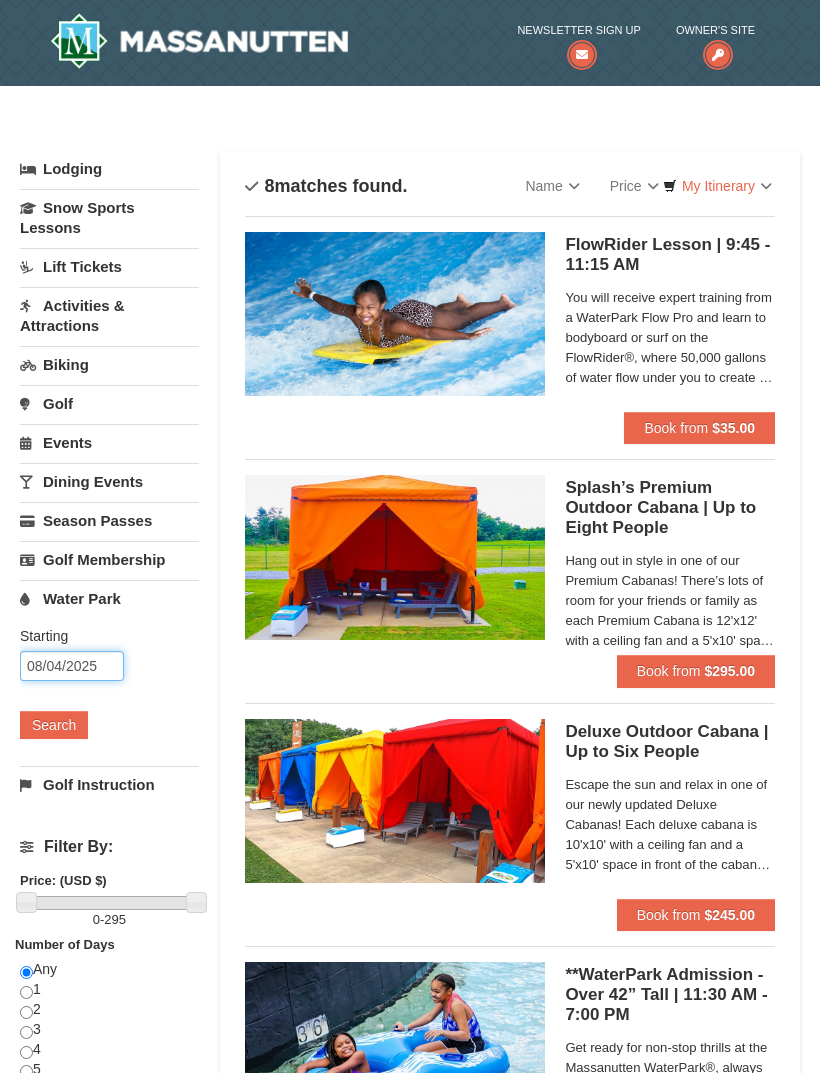 click on "08/04/2025" at bounding box center (72, 666) 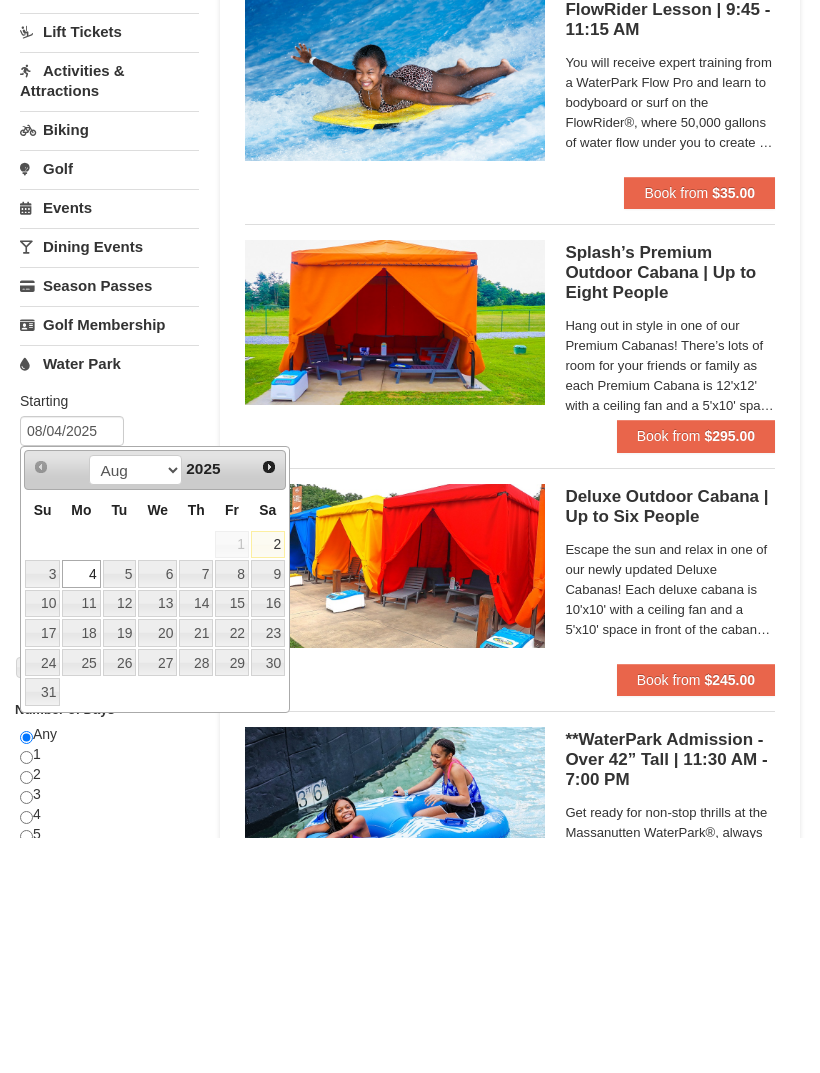 click on "5" at bounding box center [120, 809] 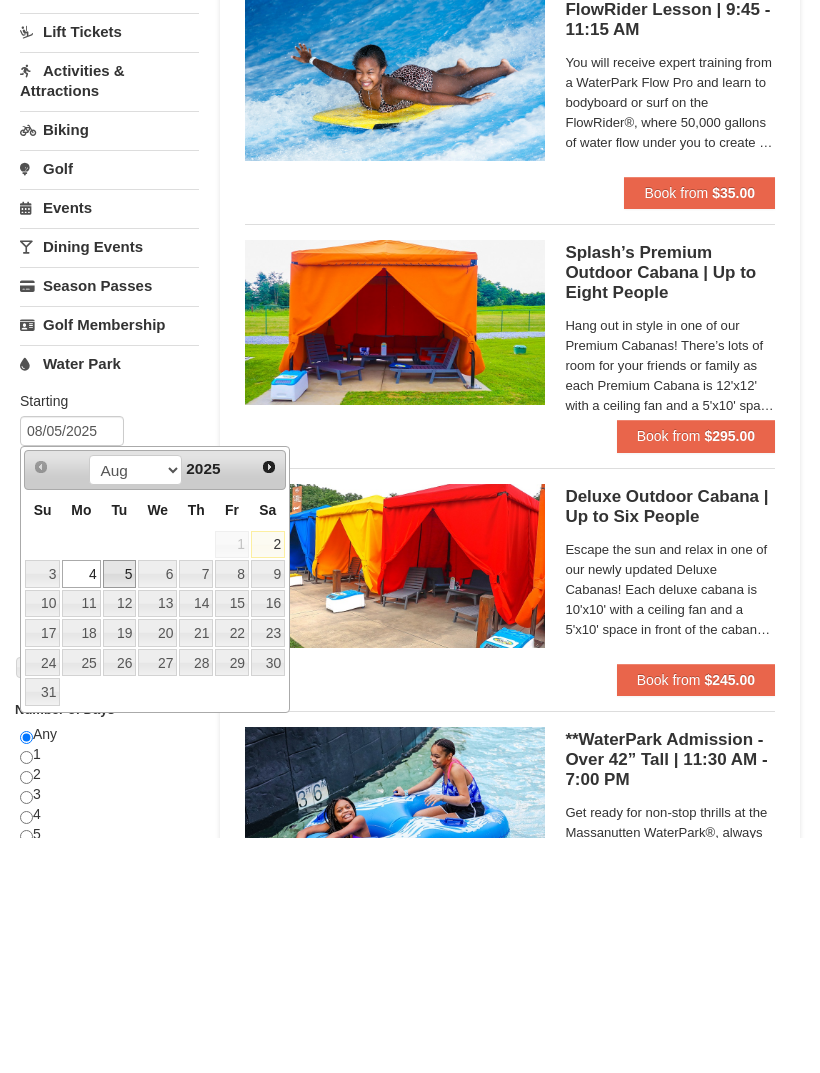 scroll, scrollTop: 235, scrollLeft: 0, axis: vertical 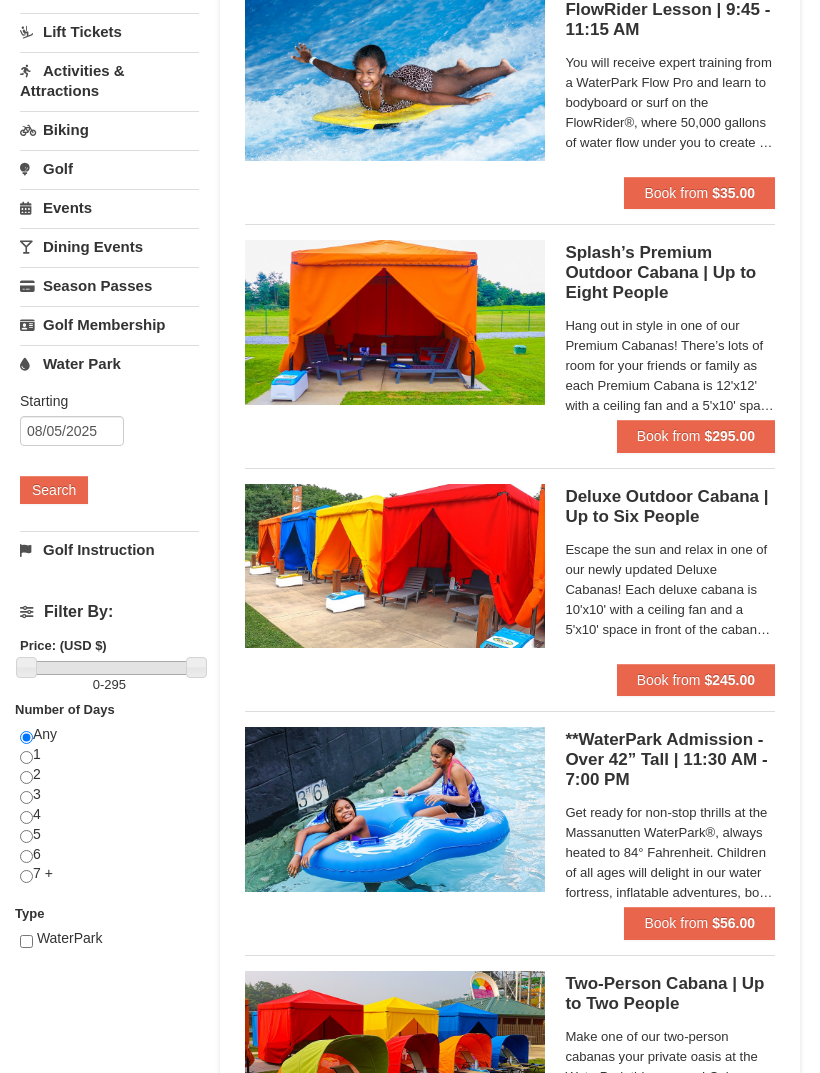 click on "Search" at bounding box center [54, 490] 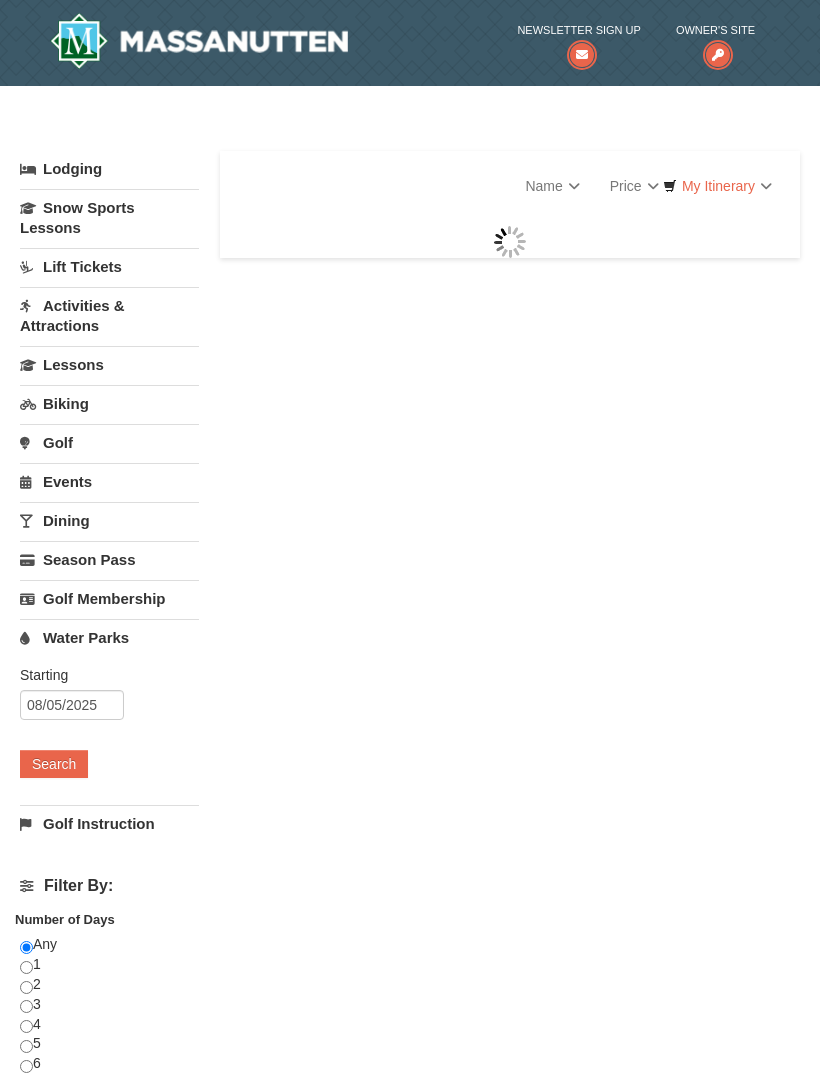 scroll, scrollTop: 0, scrollLeft: 0, axis: both 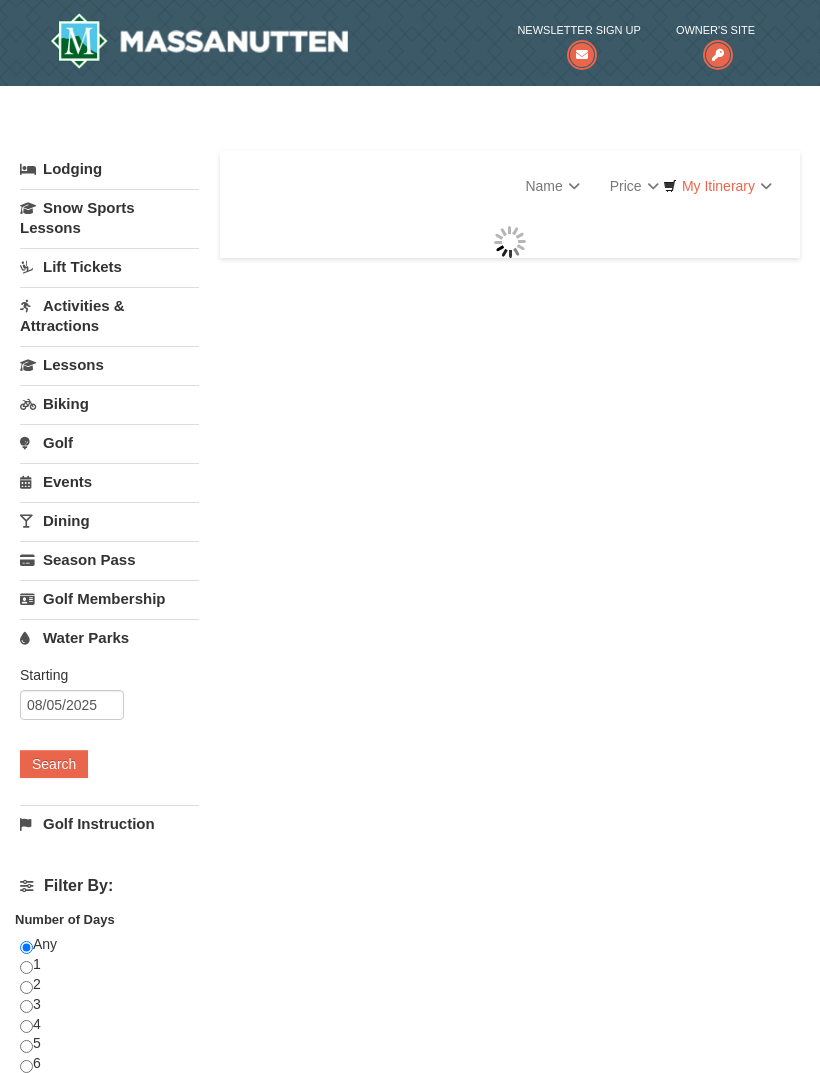 select on "8" 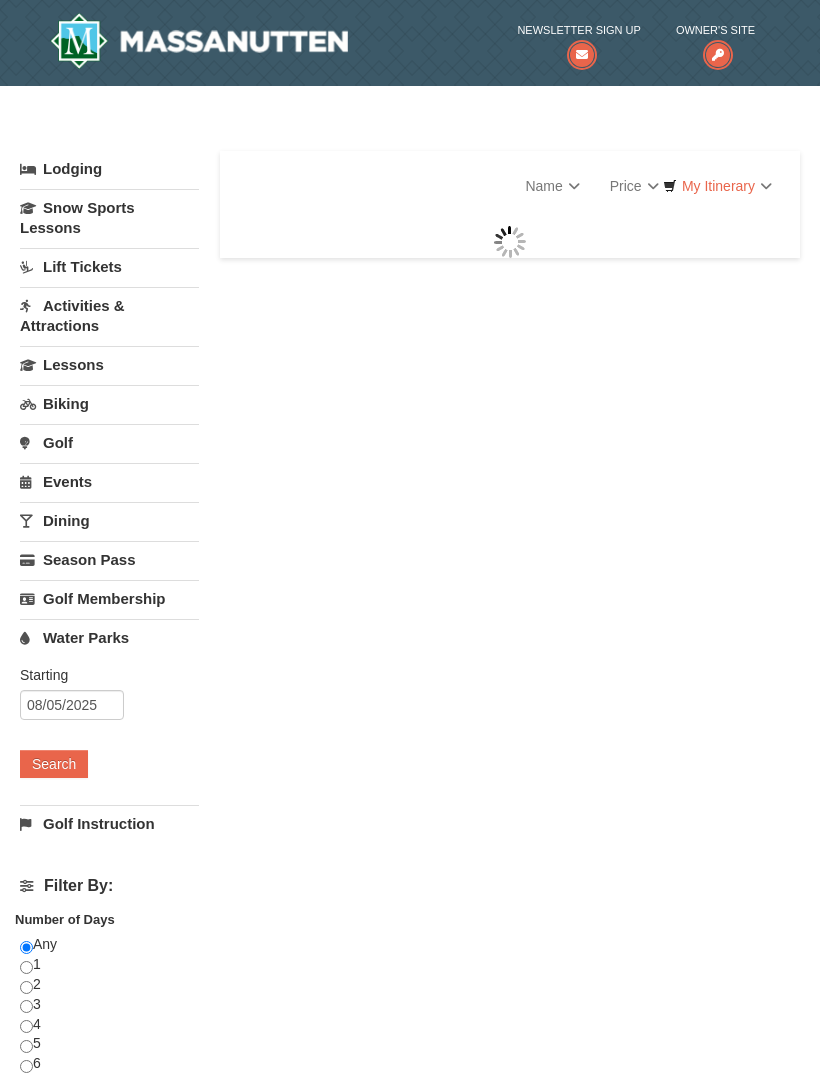 select on "8" 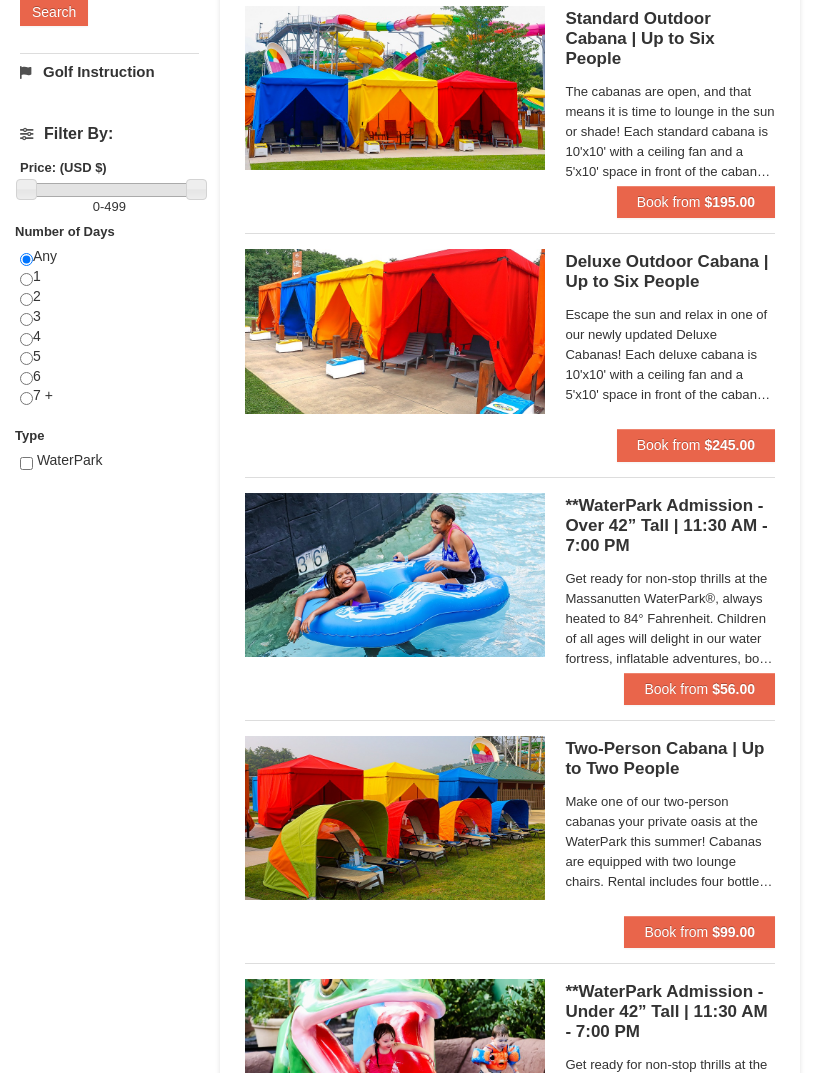 scroll, scrollTop: 713, scrollLeft: 0, axis: vertical 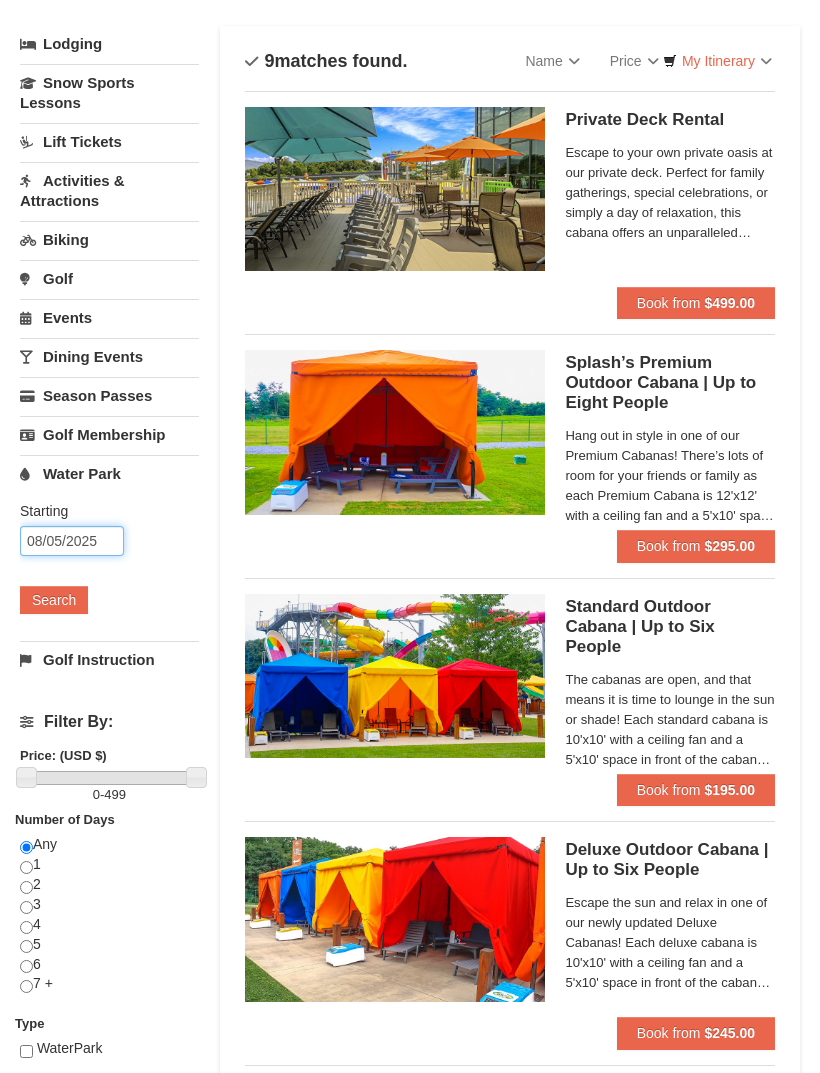 click on "08/05/2025" at bounding box center [72, 541] 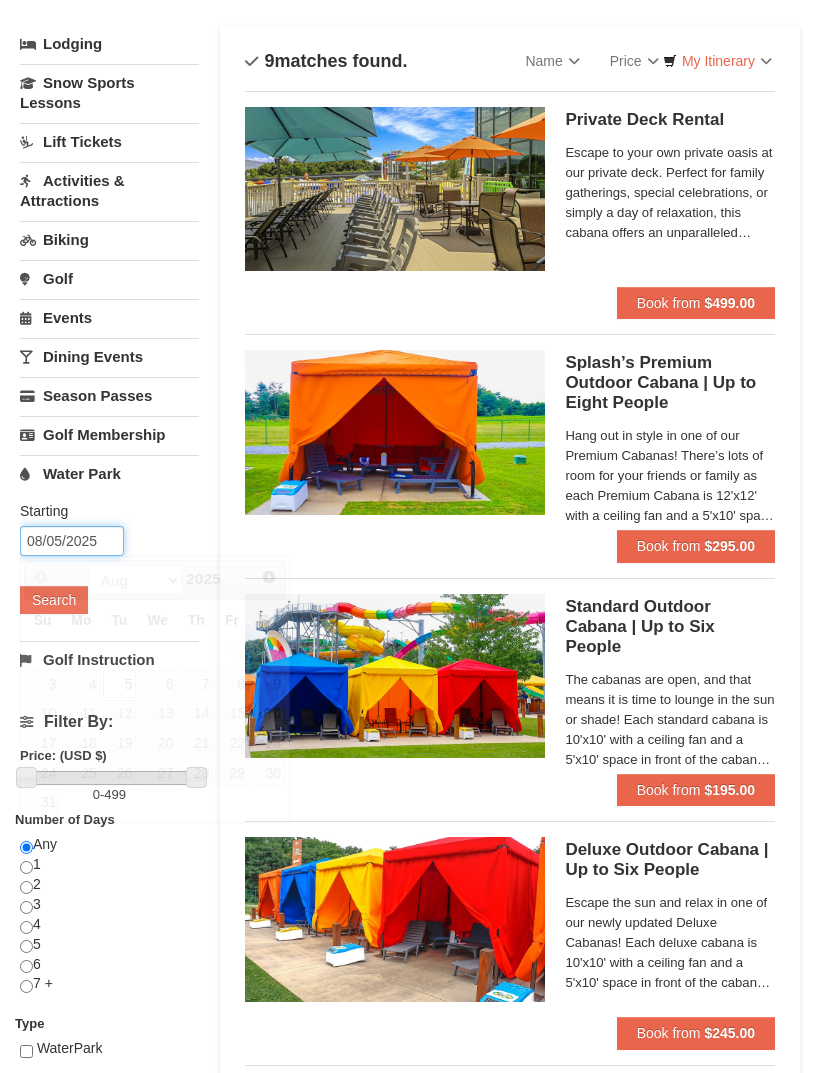 scroll, scrollTop: 124, scrollLeft: 0, axis: vertical 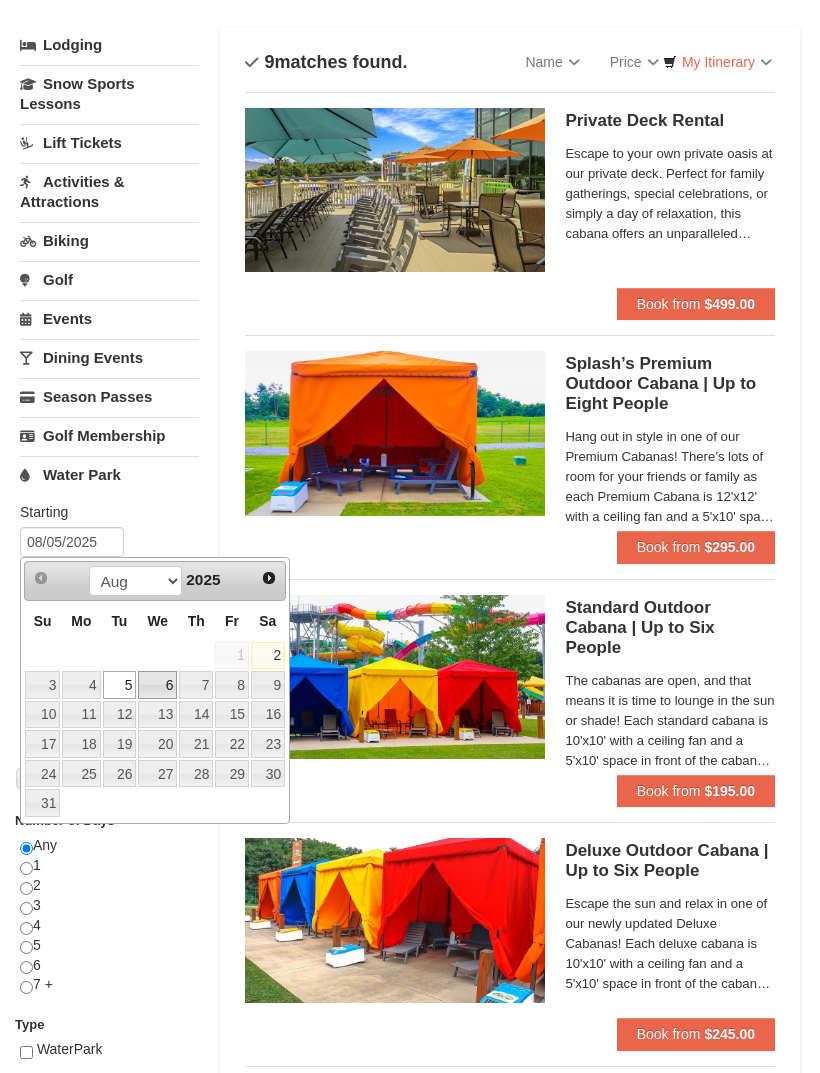 click on "6" at bounding box center [157, 685] 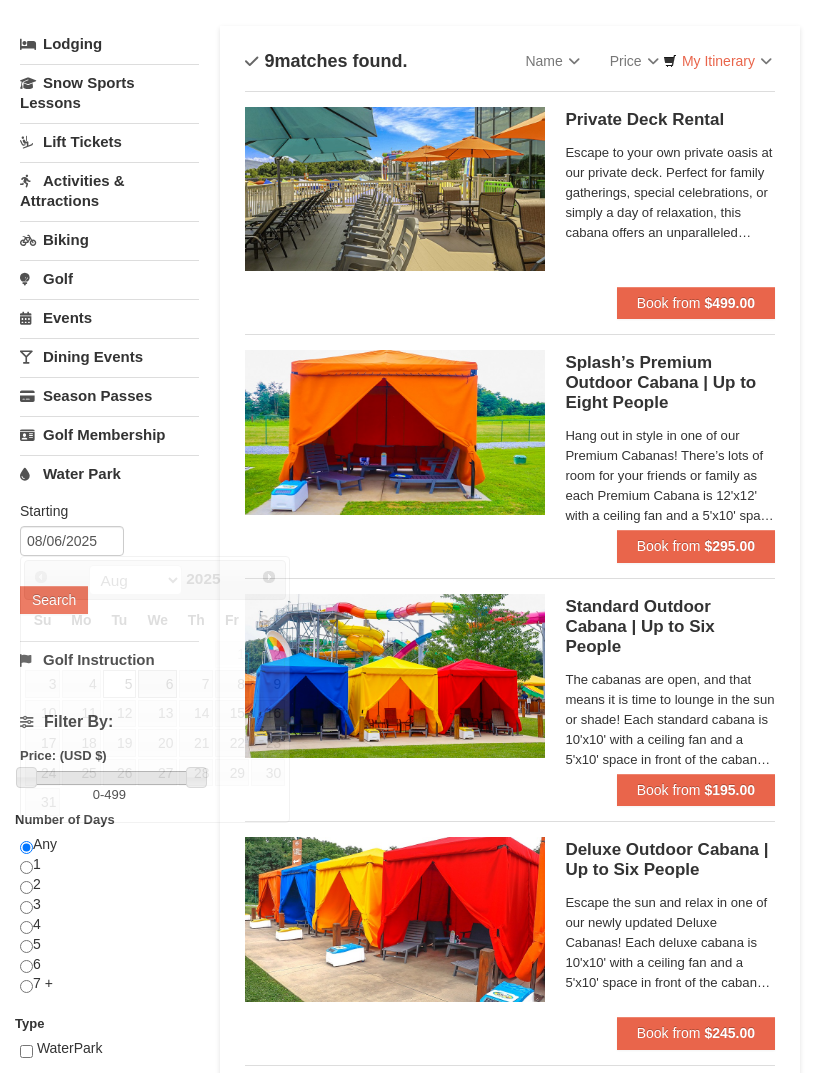 scroll, scrollTop: 125, scrollLeft: 0, axis: vertical 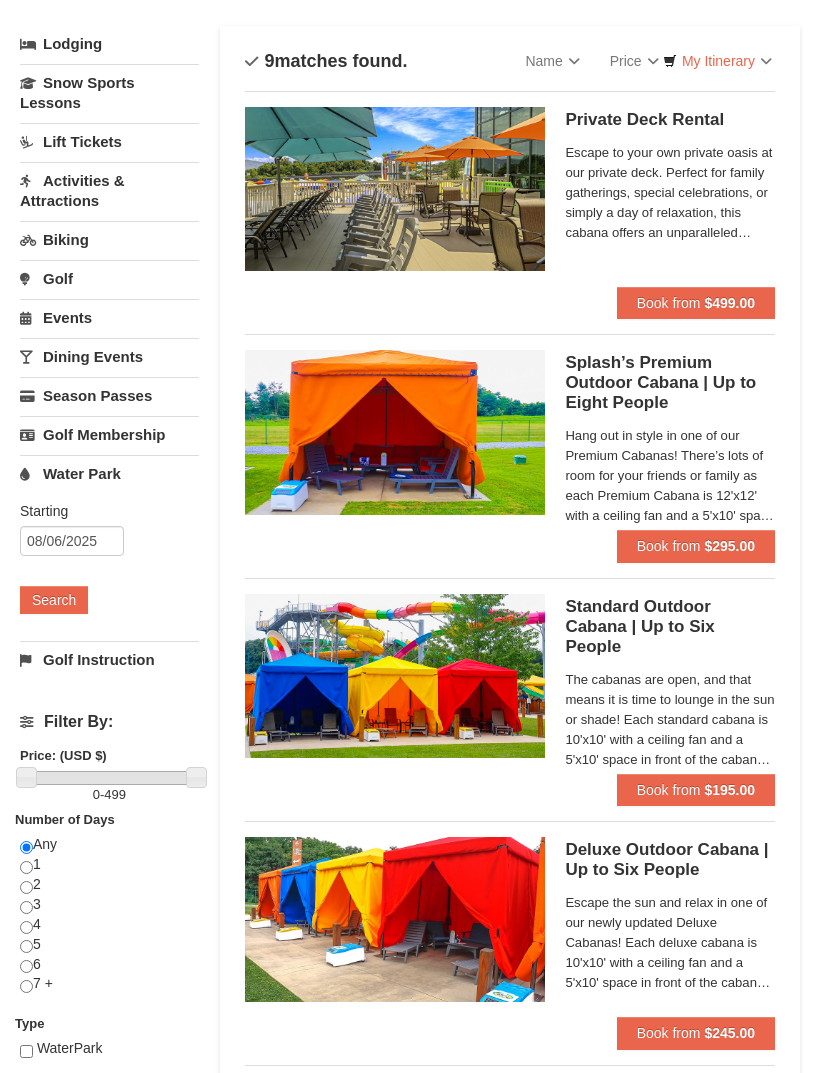 click on "Search" at bounding box center (54, 600) 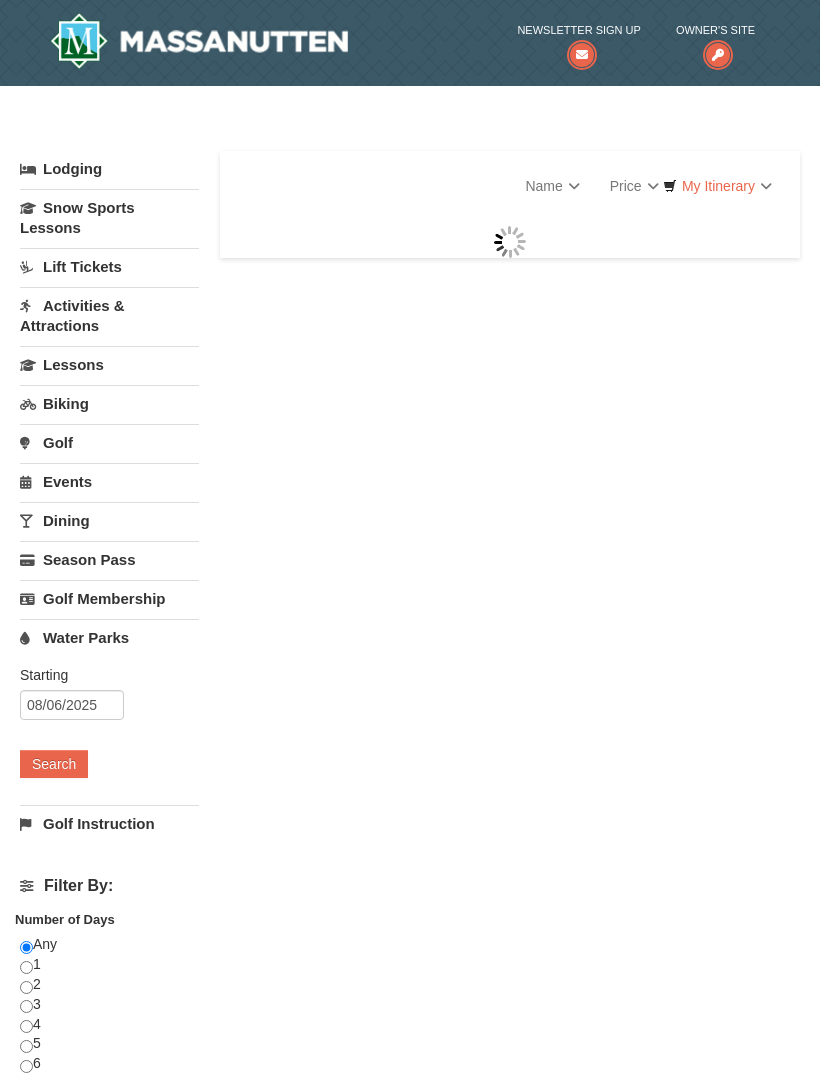 scroll, scrollTop: 0, scrollLeft: 0, axis: both 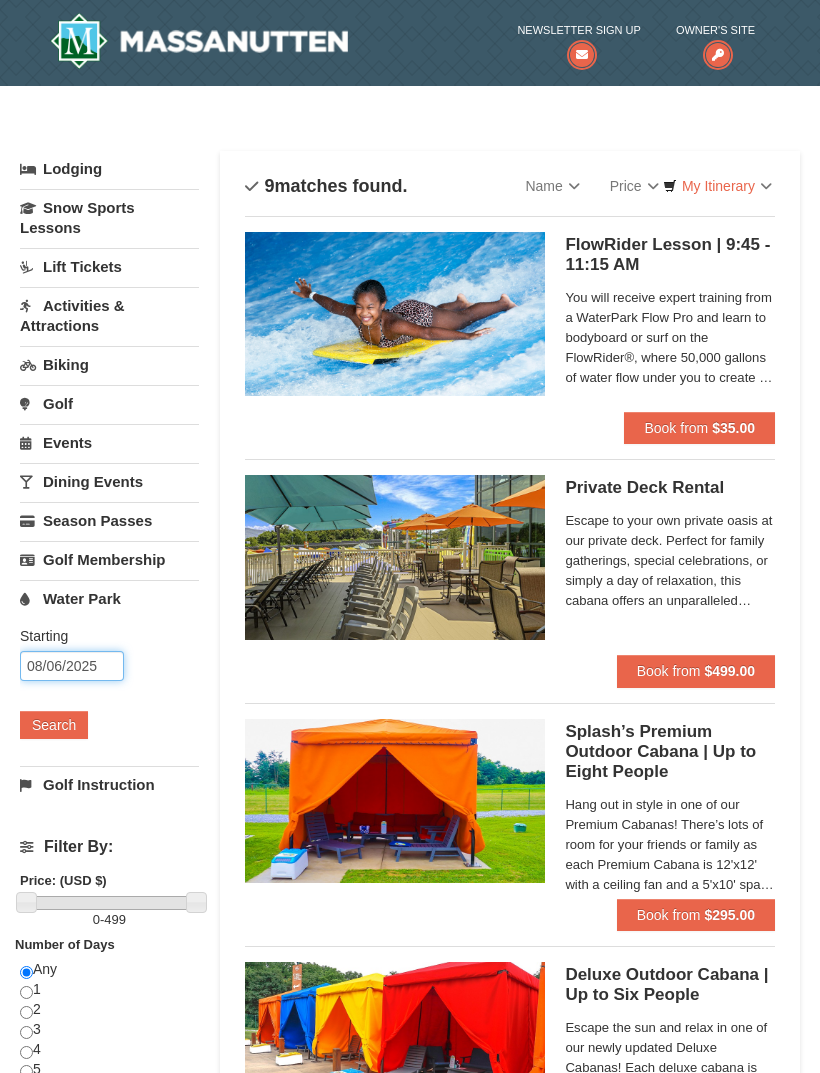 click on "08/06/2025" at bounding box center [72, 666] 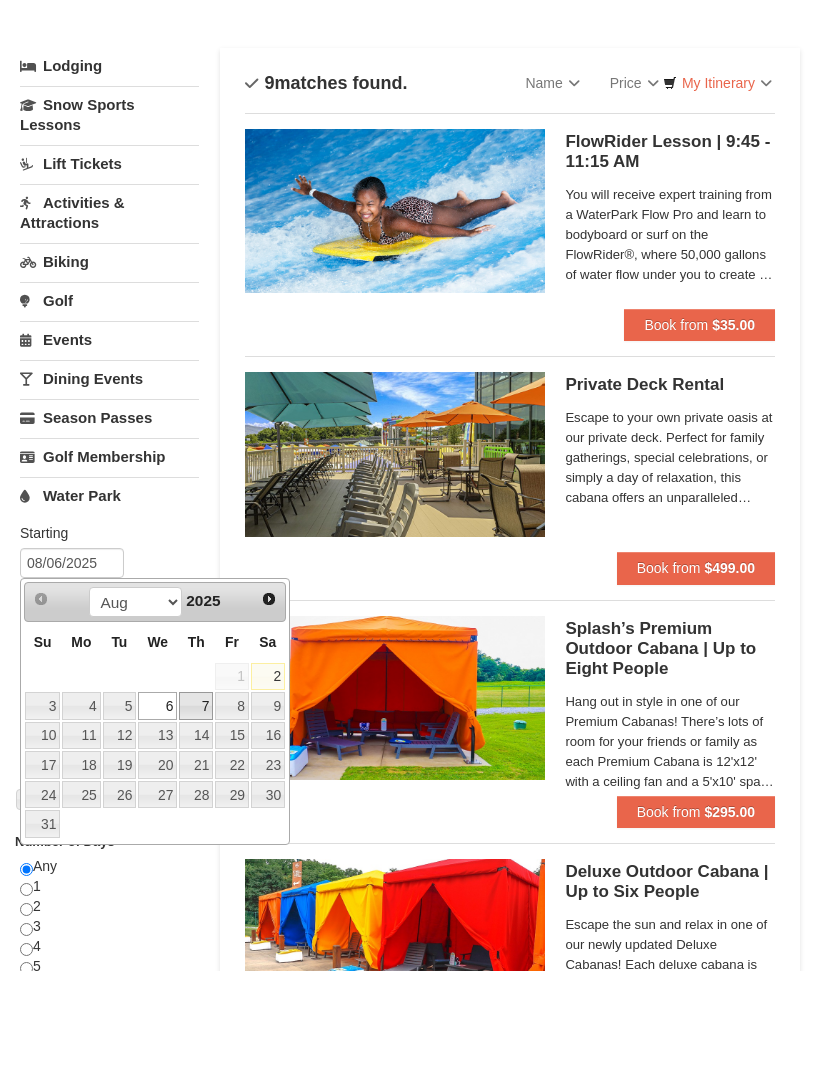 click on "7" at bounding box center (196, 809) 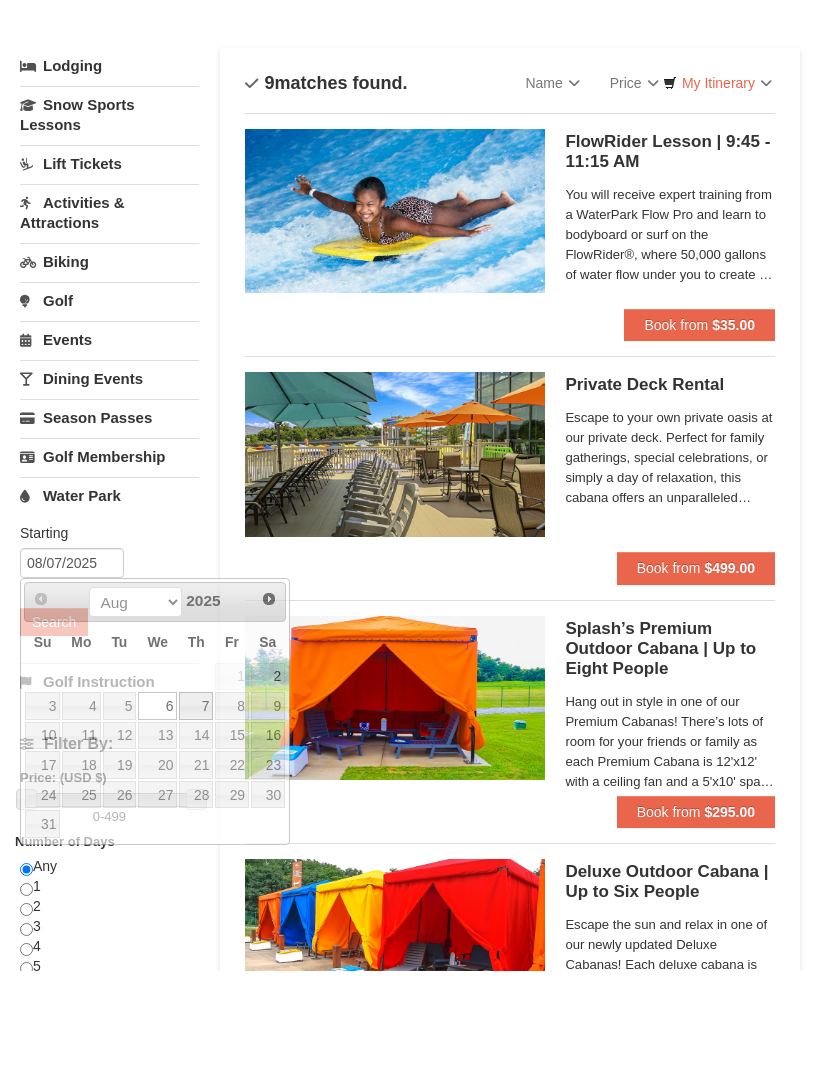scroll, scrollTop: 103, scrollLeft: 0, axis: vertical 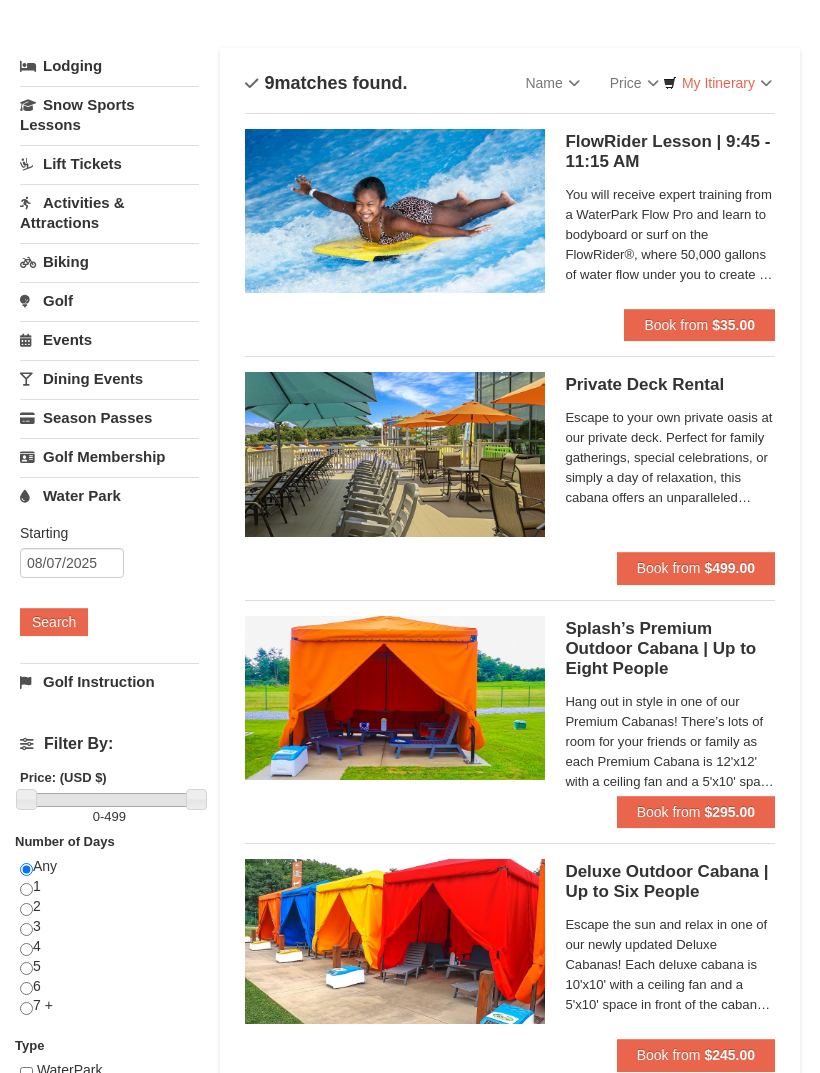 click on "Search" at bounding box center [54, 622] 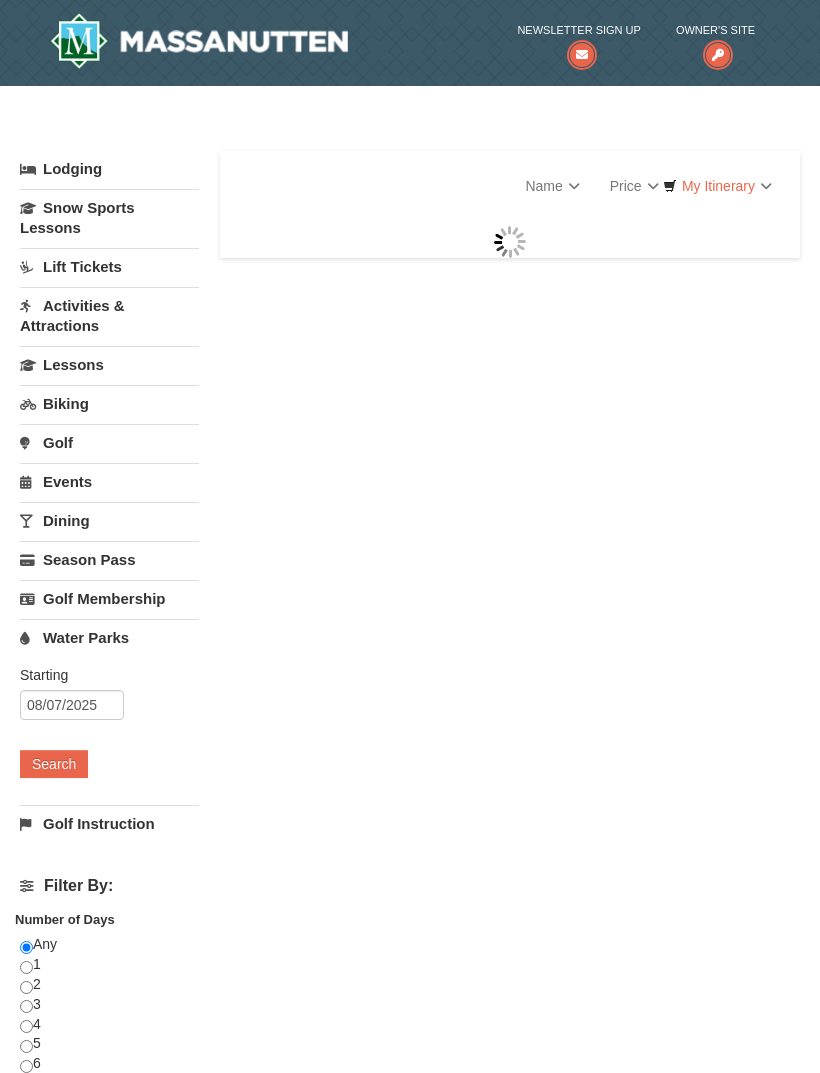 scroll, scrollTop: 0, scrollLeft: 0, axis: both 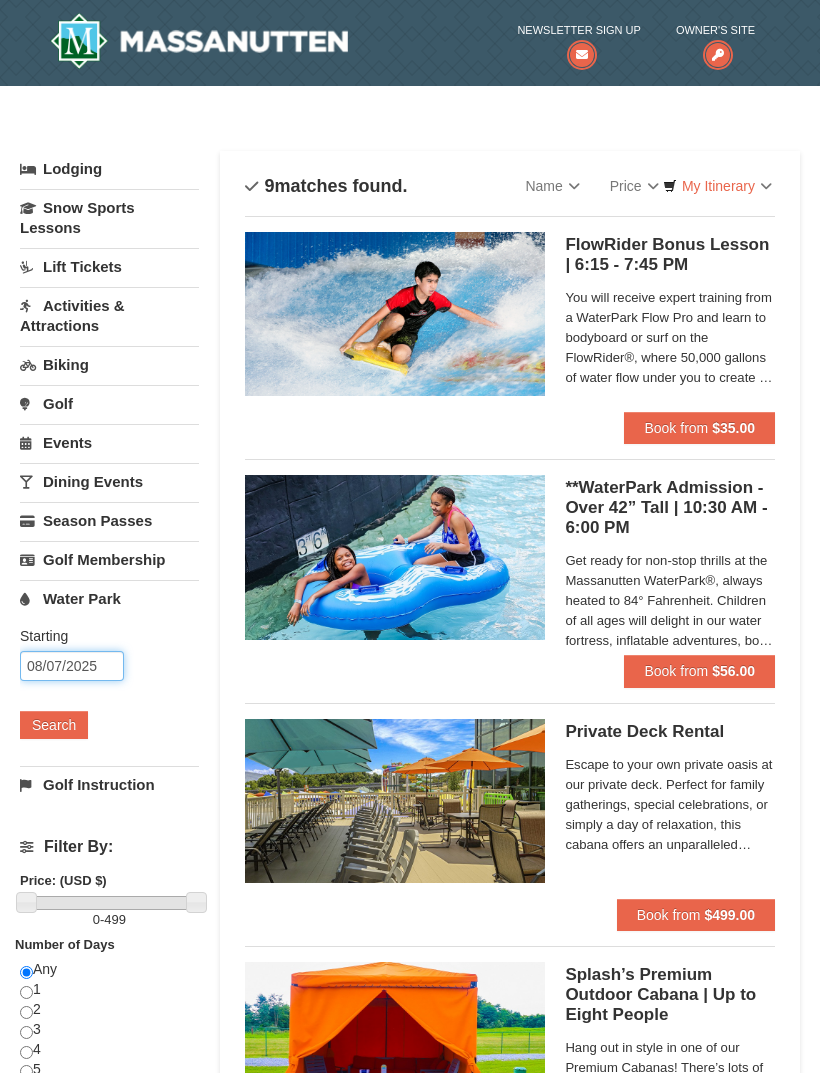 click on "08/07/2025" at bounding box center (72, 666) 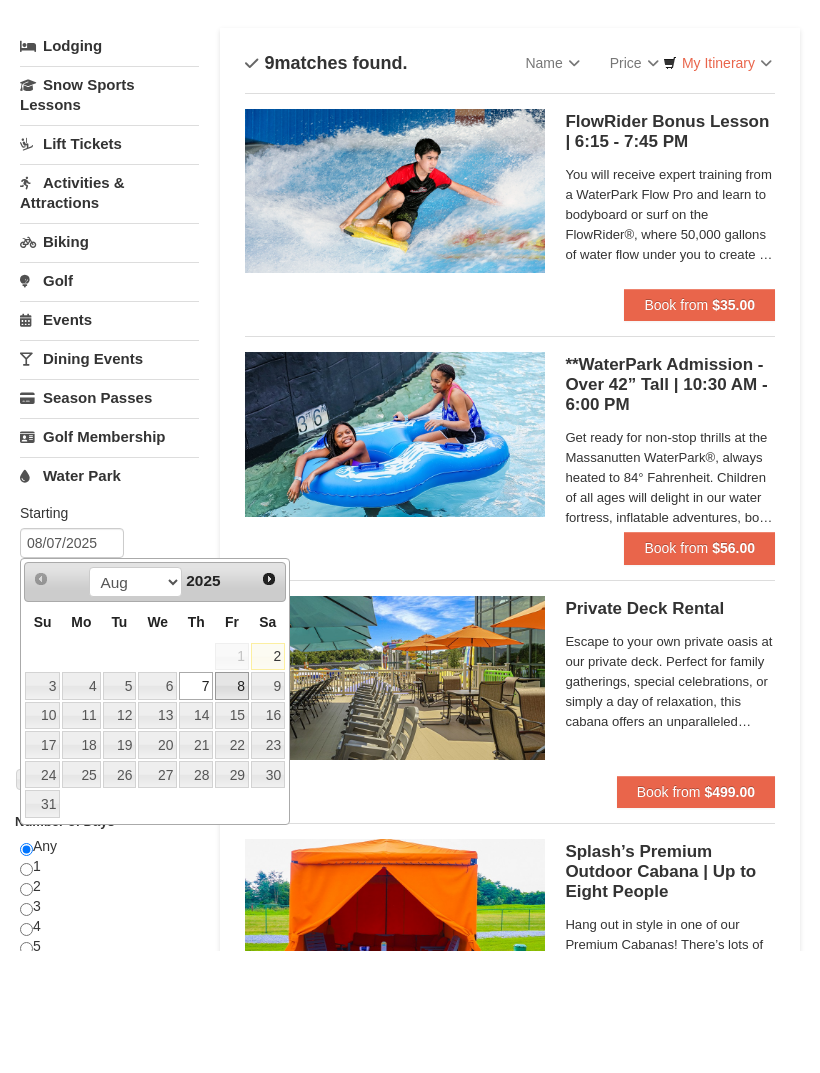click on "8" at bounding box center (232, 809) 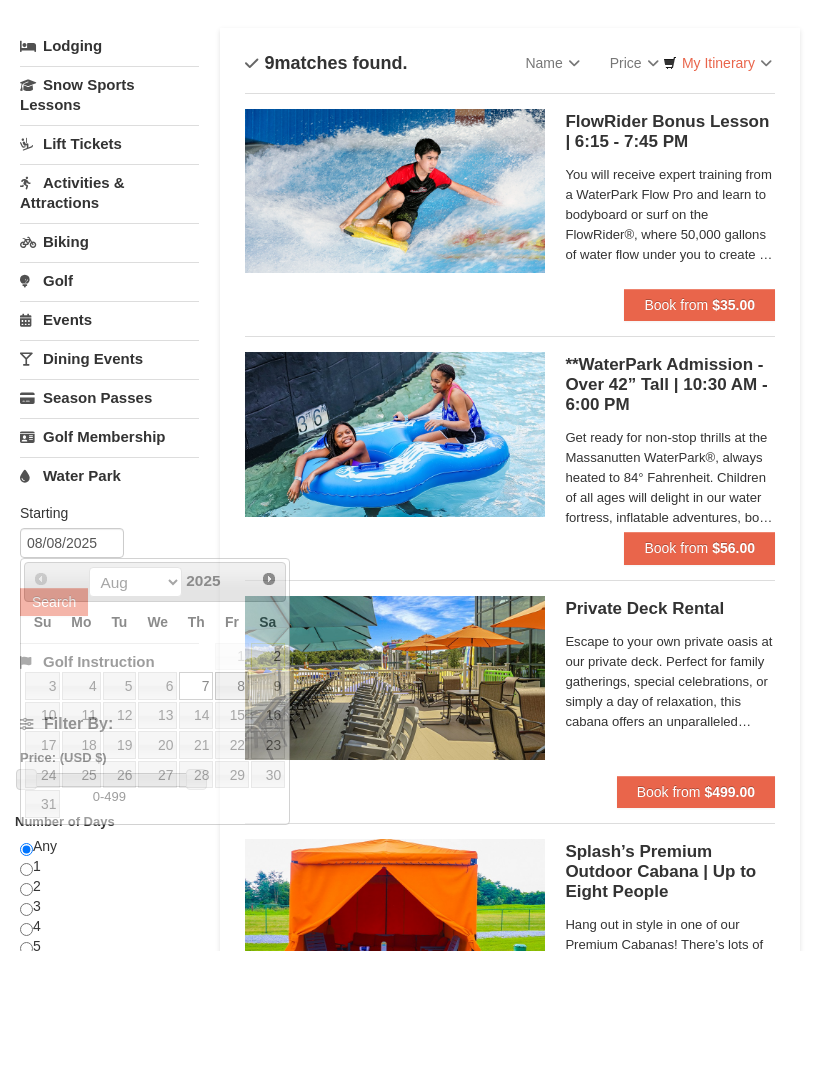 scroll, scrollTop: 123, scrollLeft: 0, axis: vertical 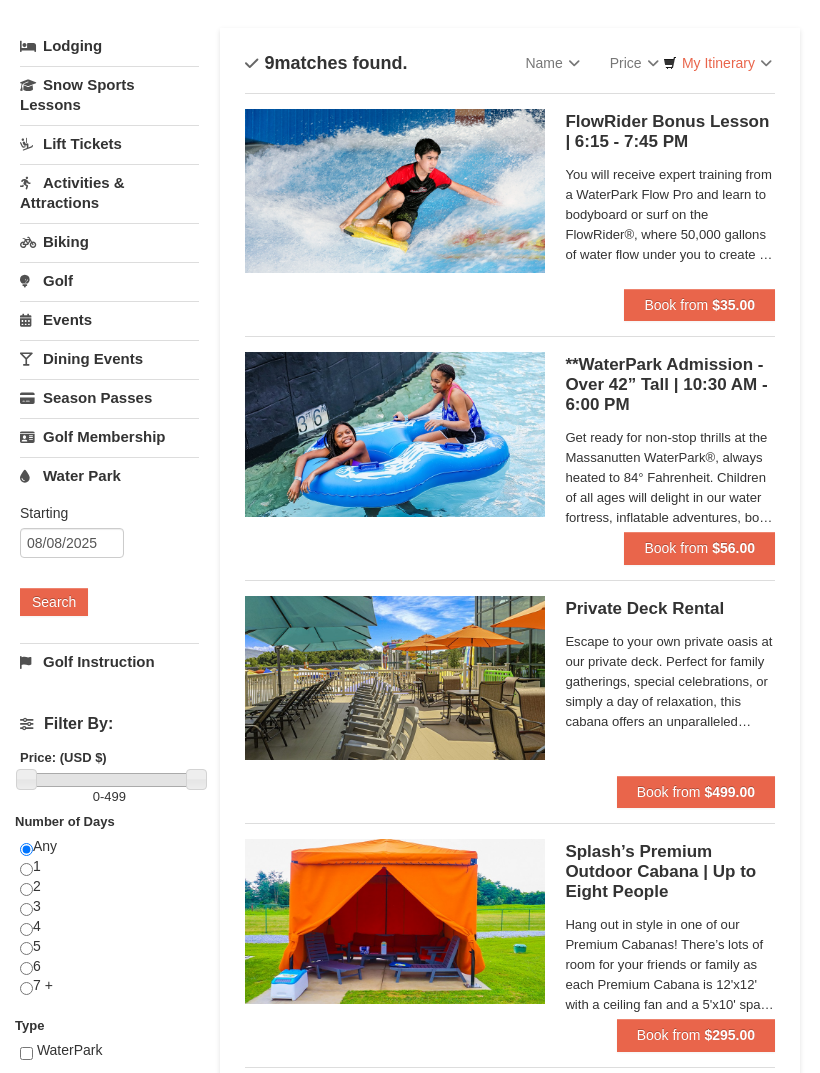 click on "Search" at bounding box center [54, 602] 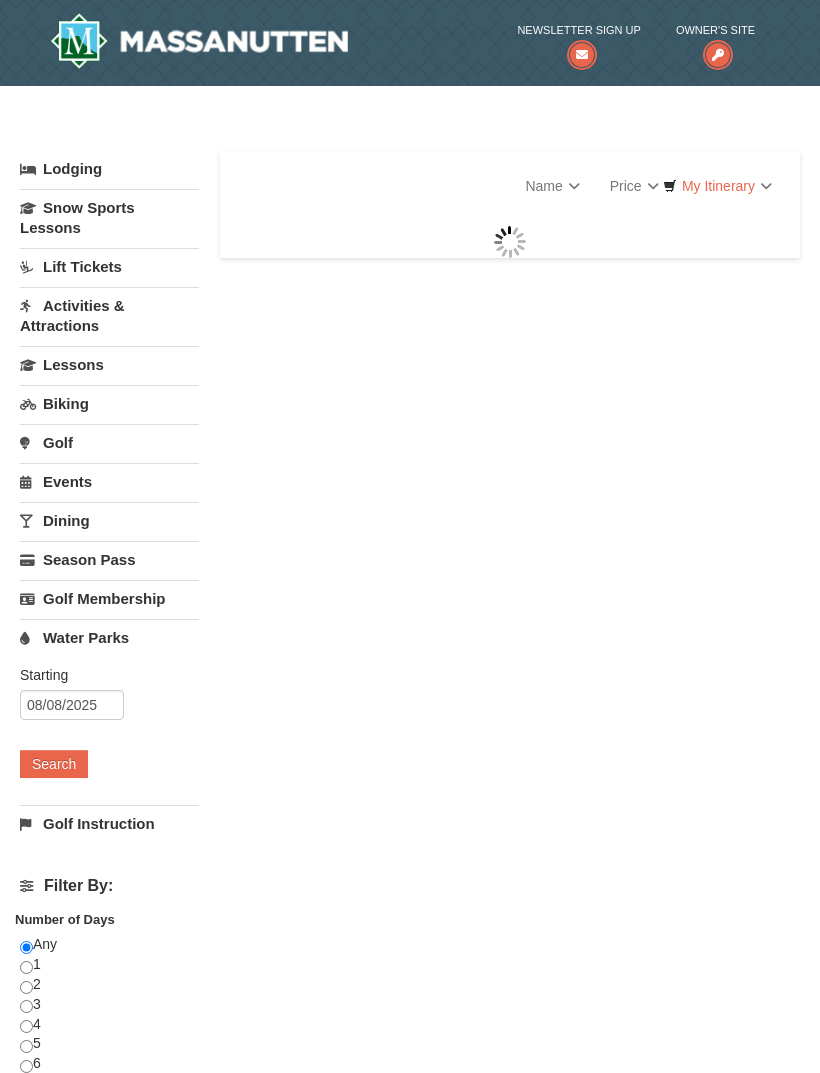 scroll, scrollTop: 0, scrollLeft: 0, axis: both 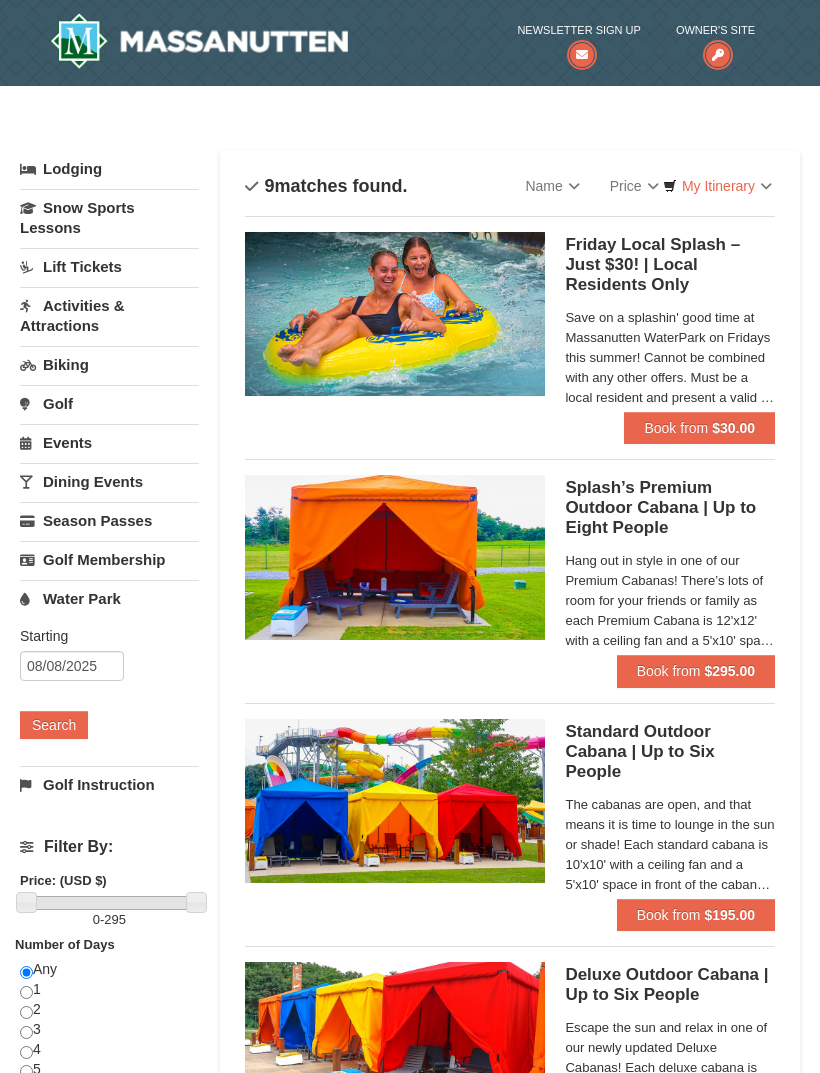 click on "Dining Events" at bounding box center (109, 481) 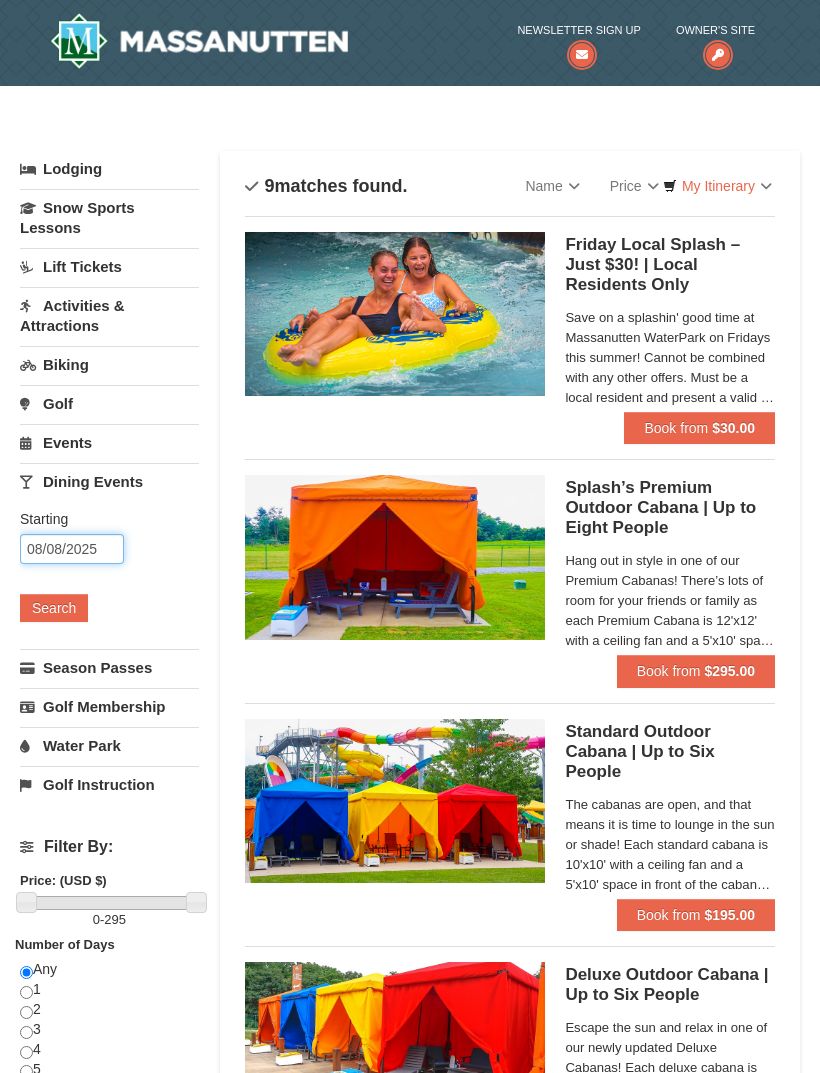 click on "08/08/2025" at bounding box center [72, 549] 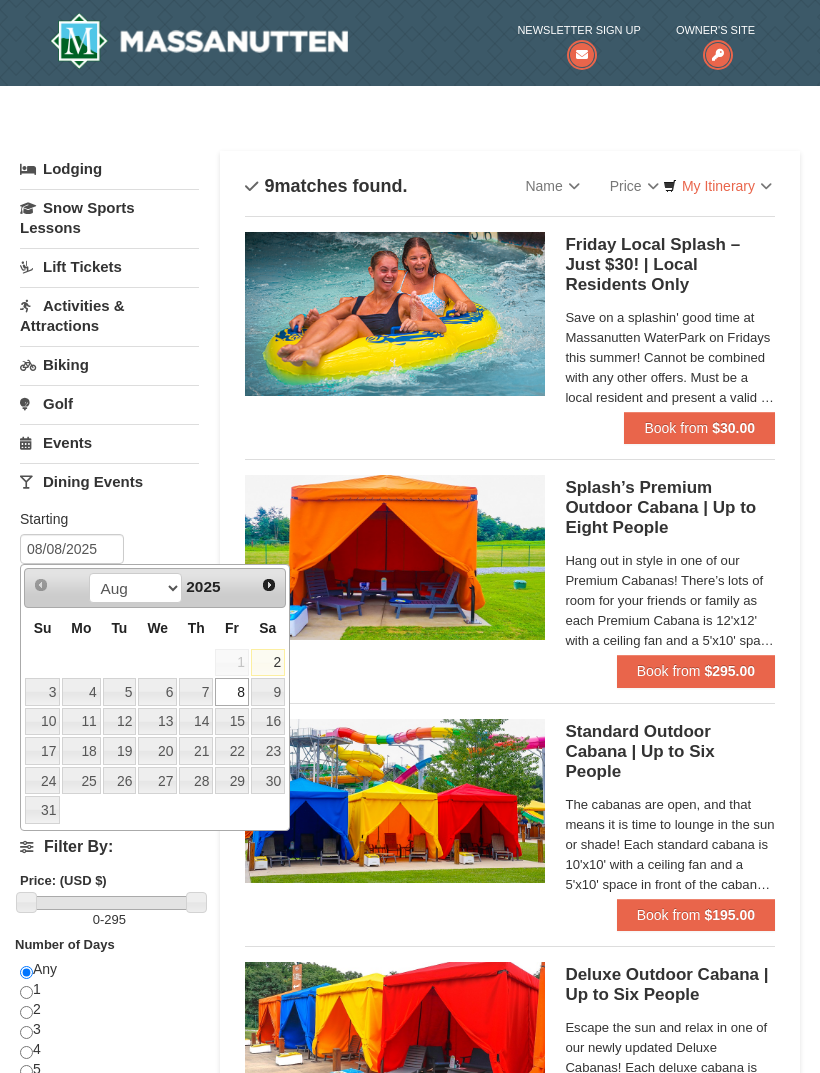 click on "4" at bounding box center [81, 692] 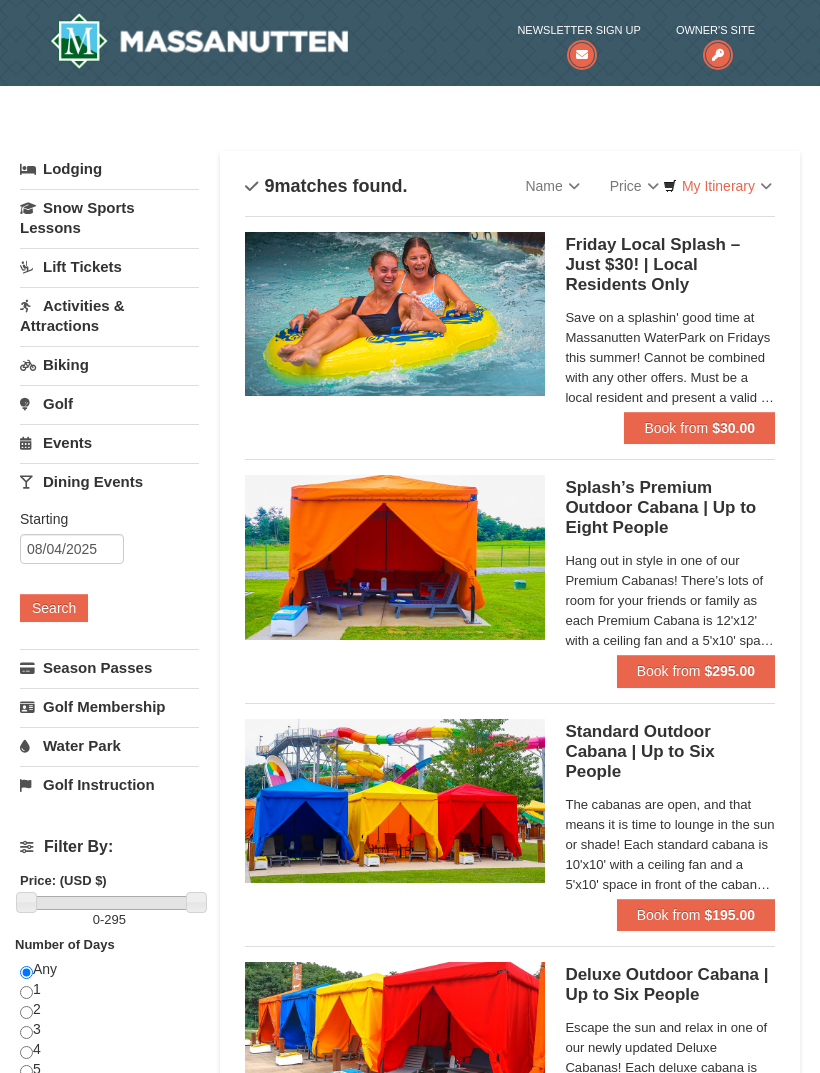 click on "Search" at bounding box center (54, 608) 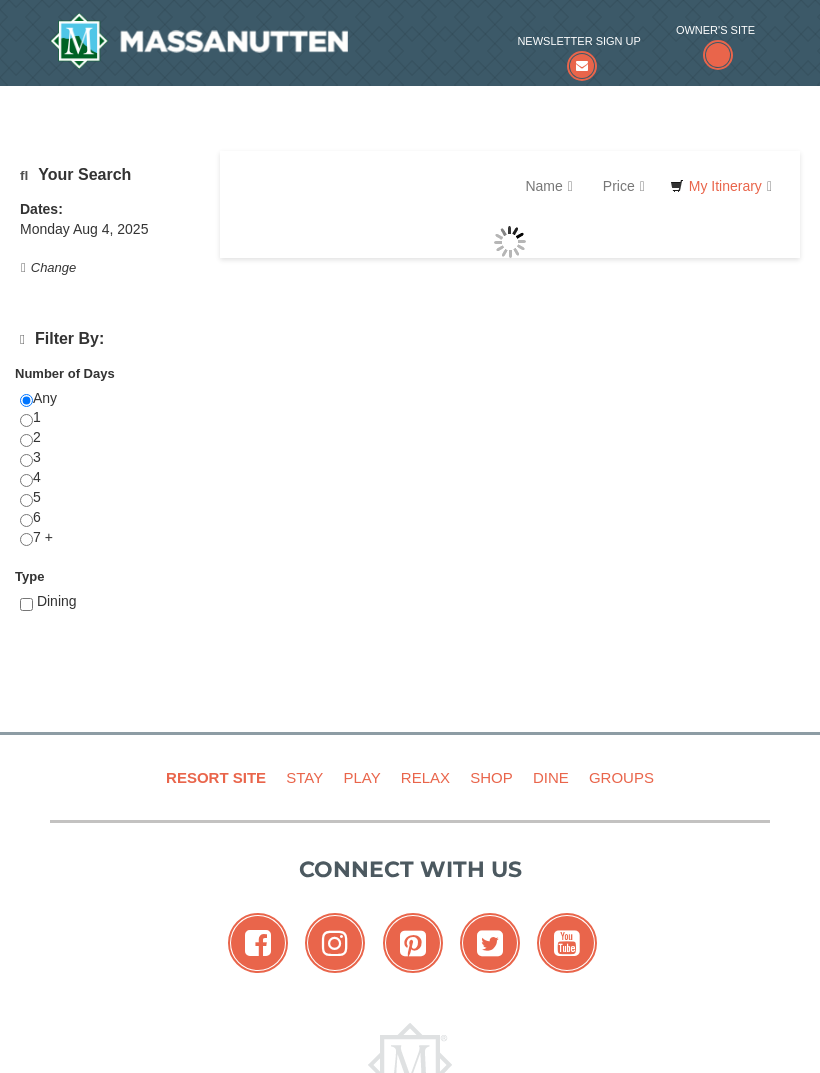 scroll, scrollTop: 0, scrollLeft: 0, axis: both 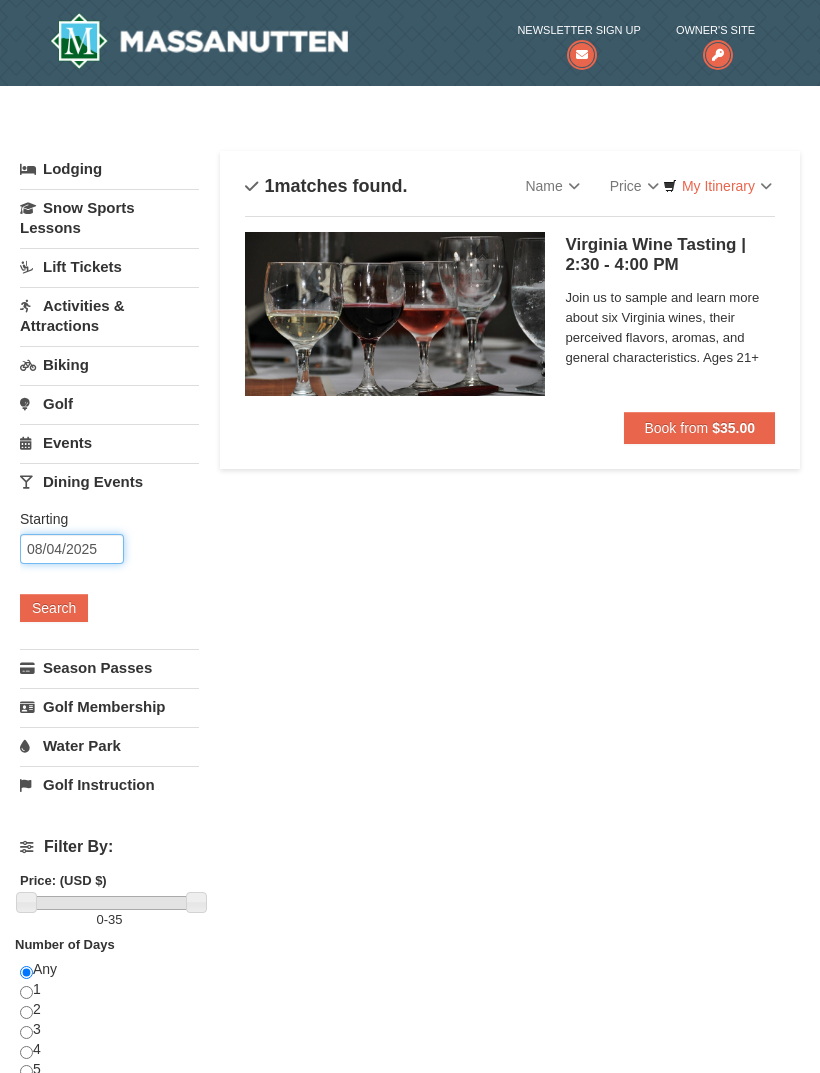 click on "08/04/2025" at bounding box center (72, 549) 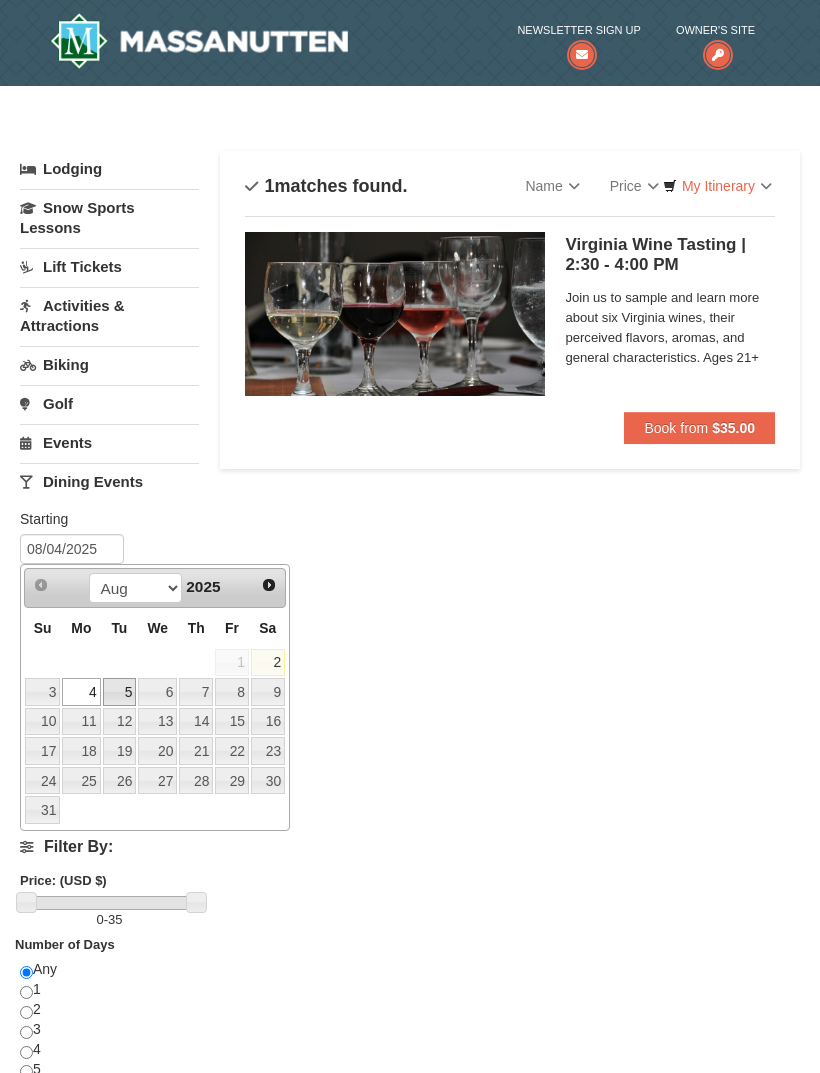 click on "5" at bounding box center [120, 692] 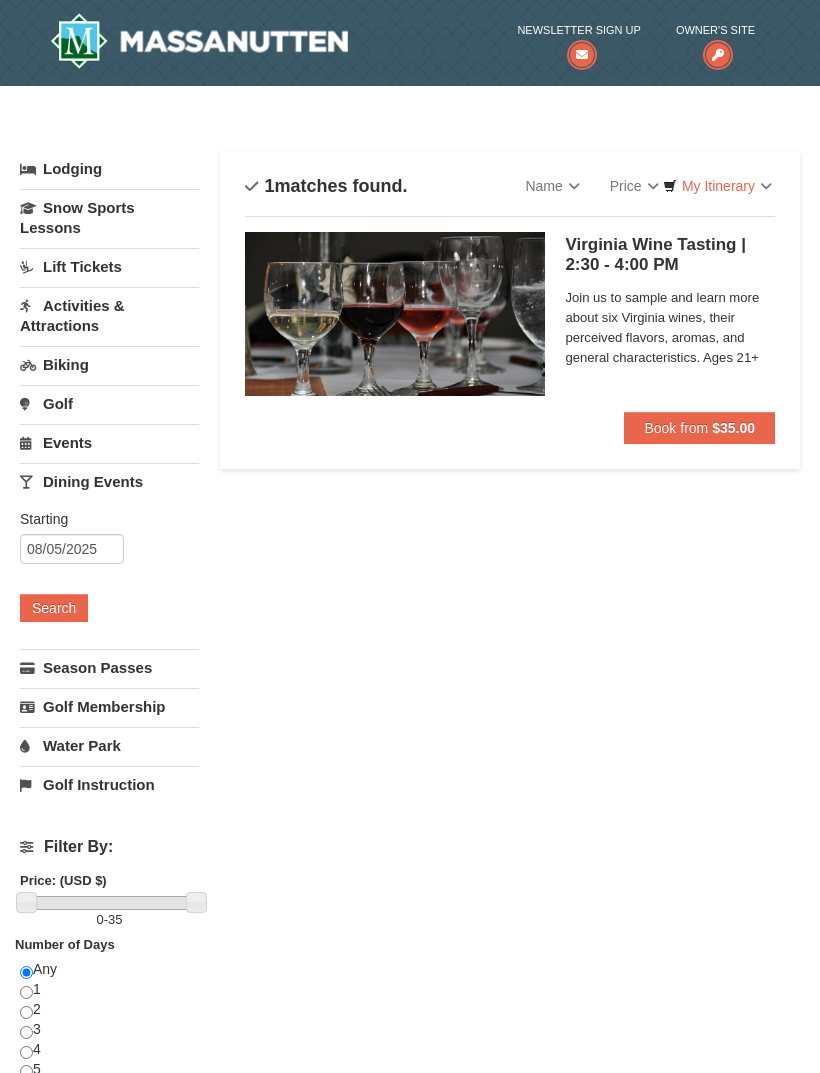 click on "Search" at bounding box center (54, 608) 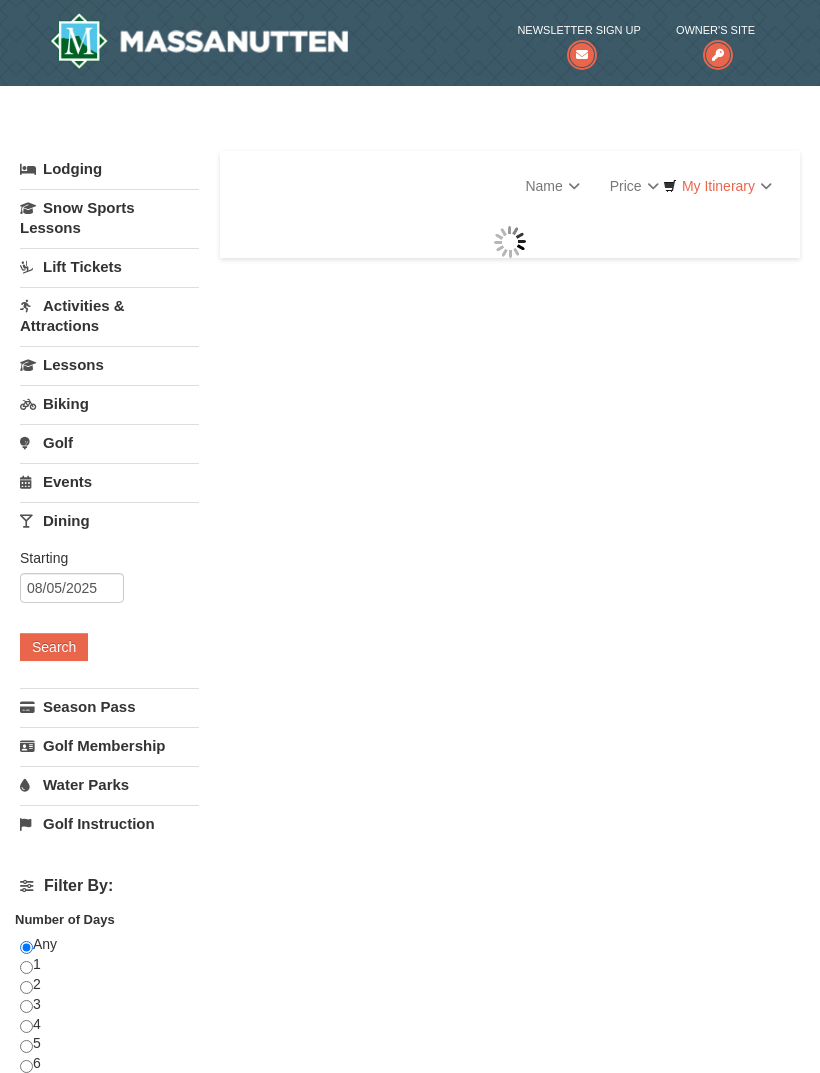 scroll, scrollTop: 0, scrollLeft: 0, axis: both 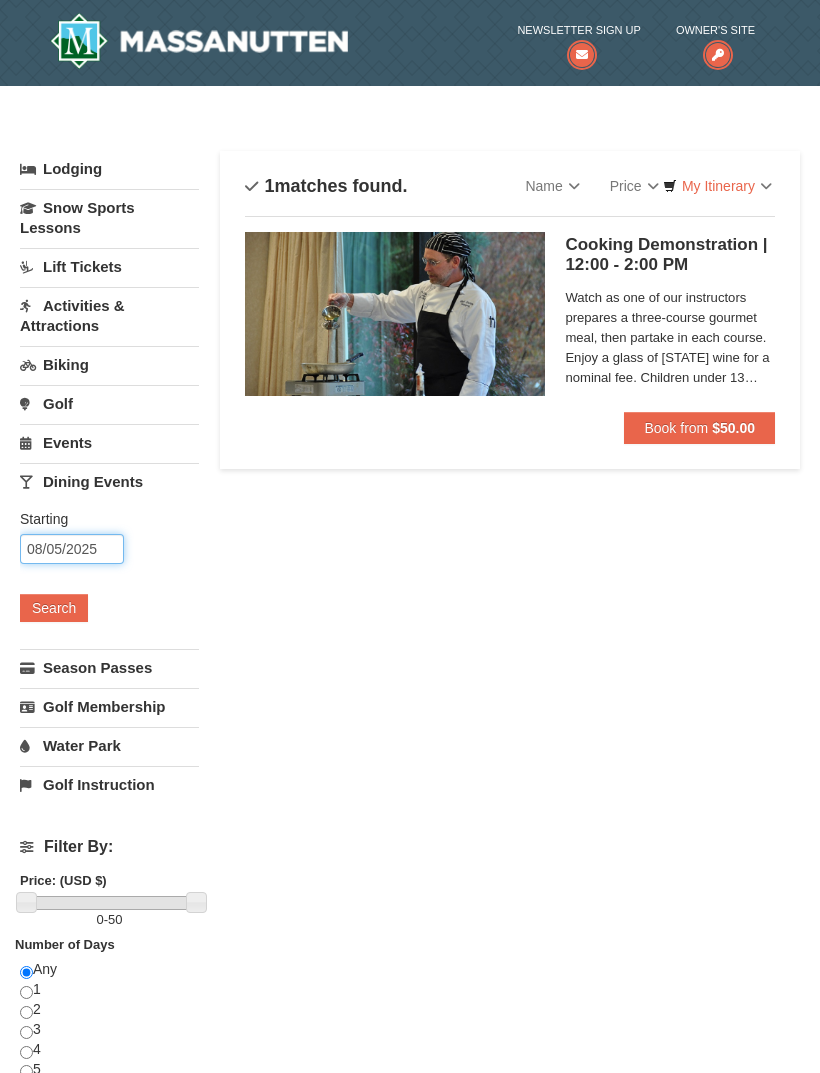 click on "08/05/2025" at bounding box center [72, 549] 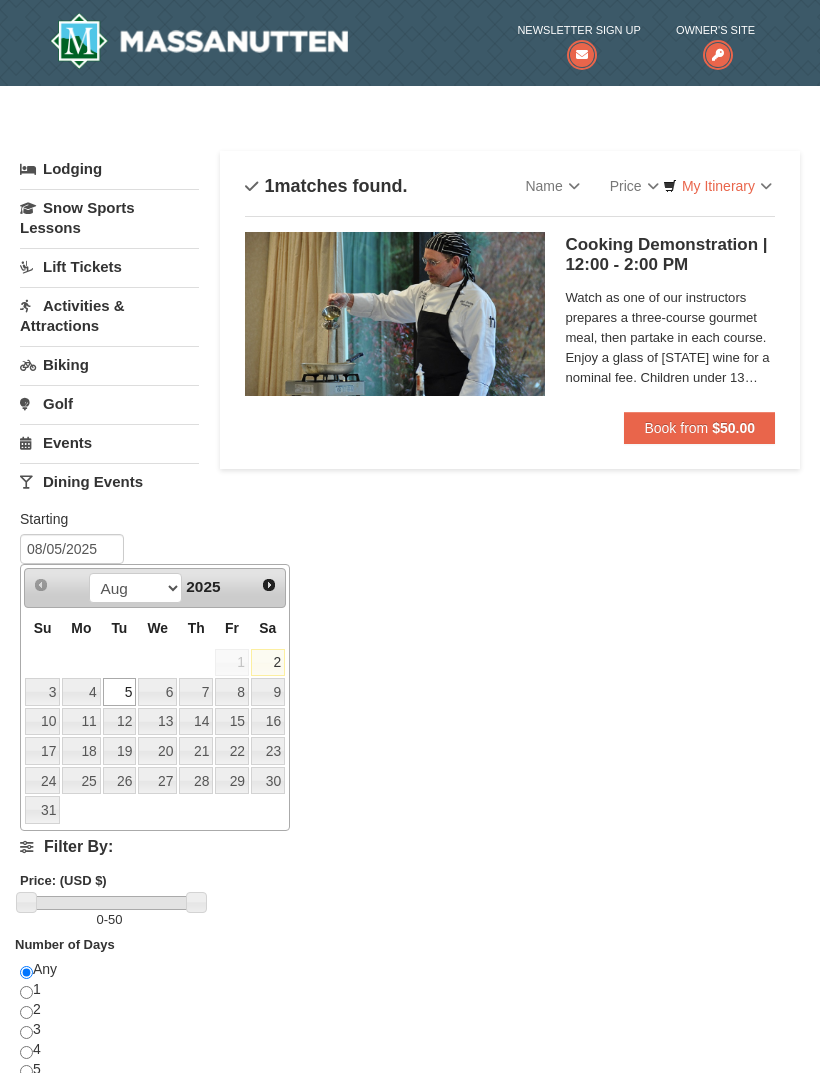 click on "6" at bounding box center [157, 692] 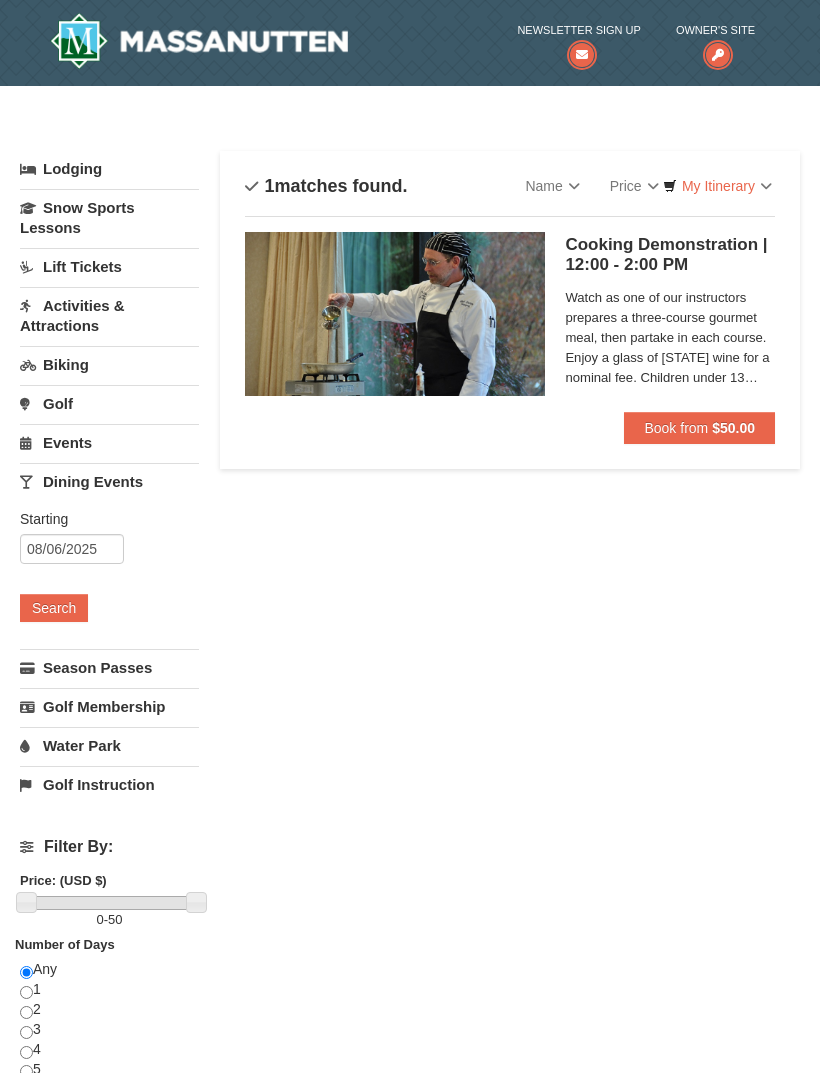 click on "Search" at bounding box center (54, 608) 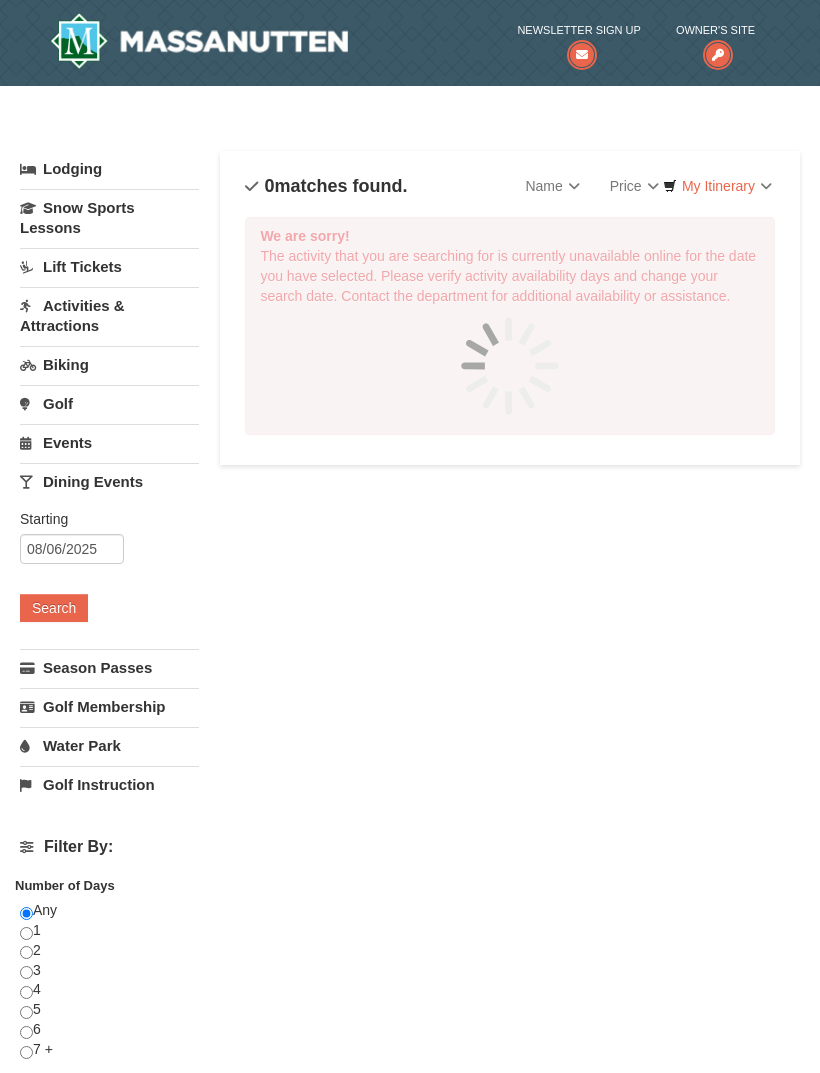 scroll, scrollTop: 0, scrollLeft: 0, axis: both 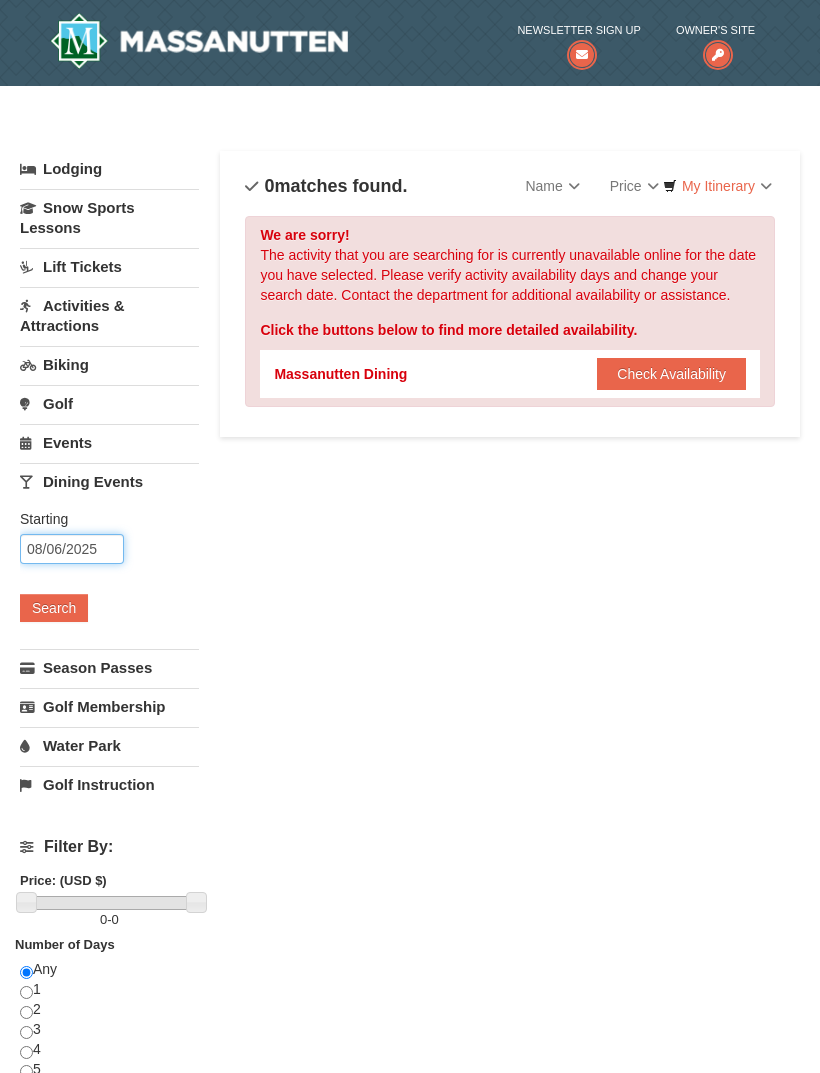 click on "08/06/2025" at bounding box center (72, 549) 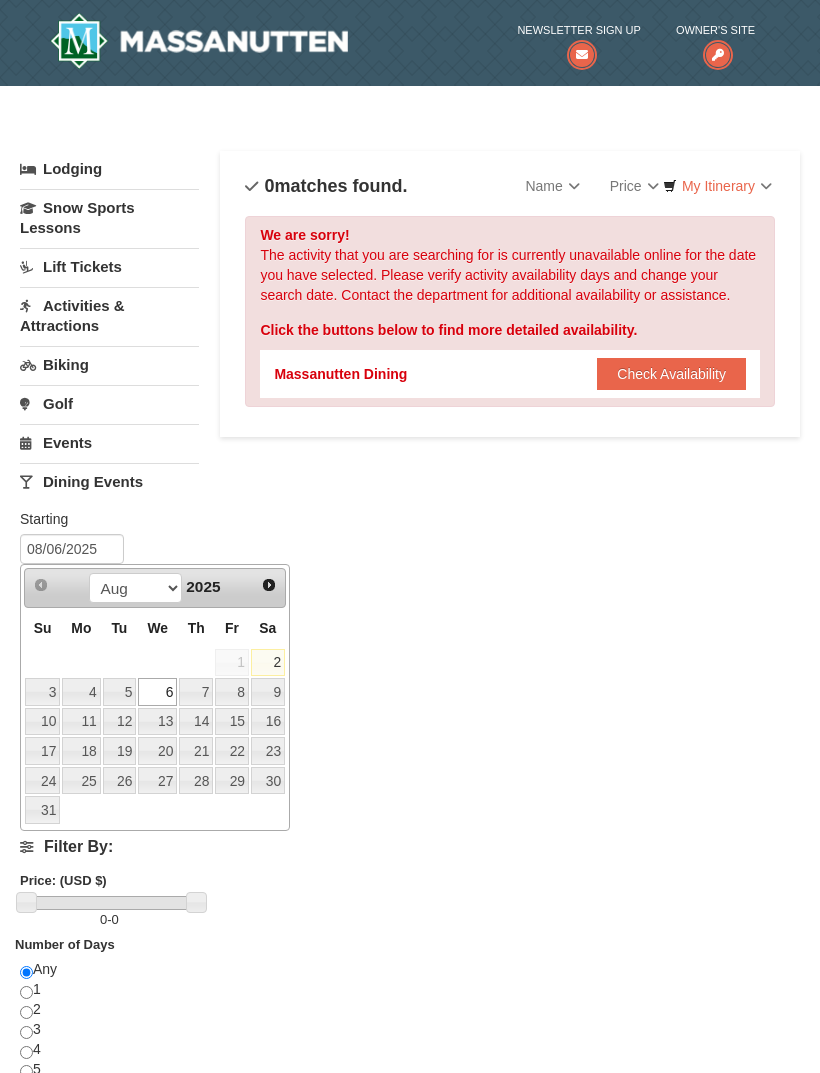 click on "7" at bounding box center (196, 692) 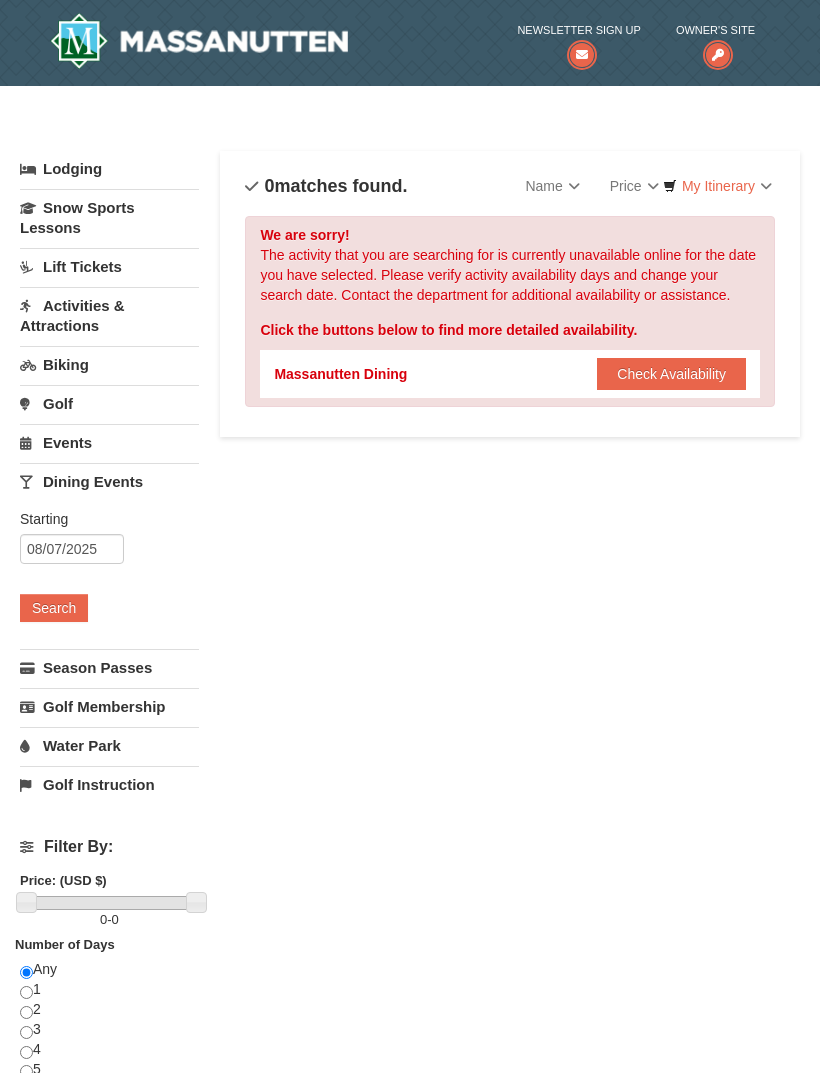 click on "Search" at bounding box center (54, 608) 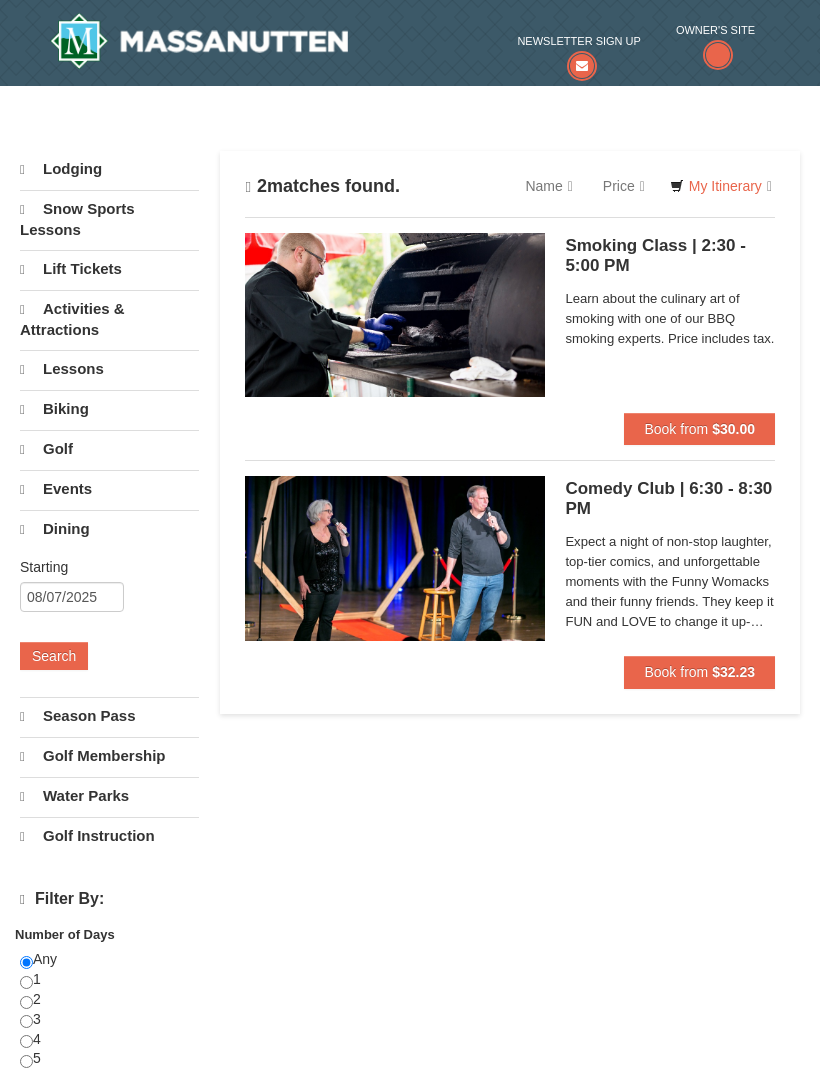 scroll, scrollTop: 0, scrollLeft: 0, axis: both 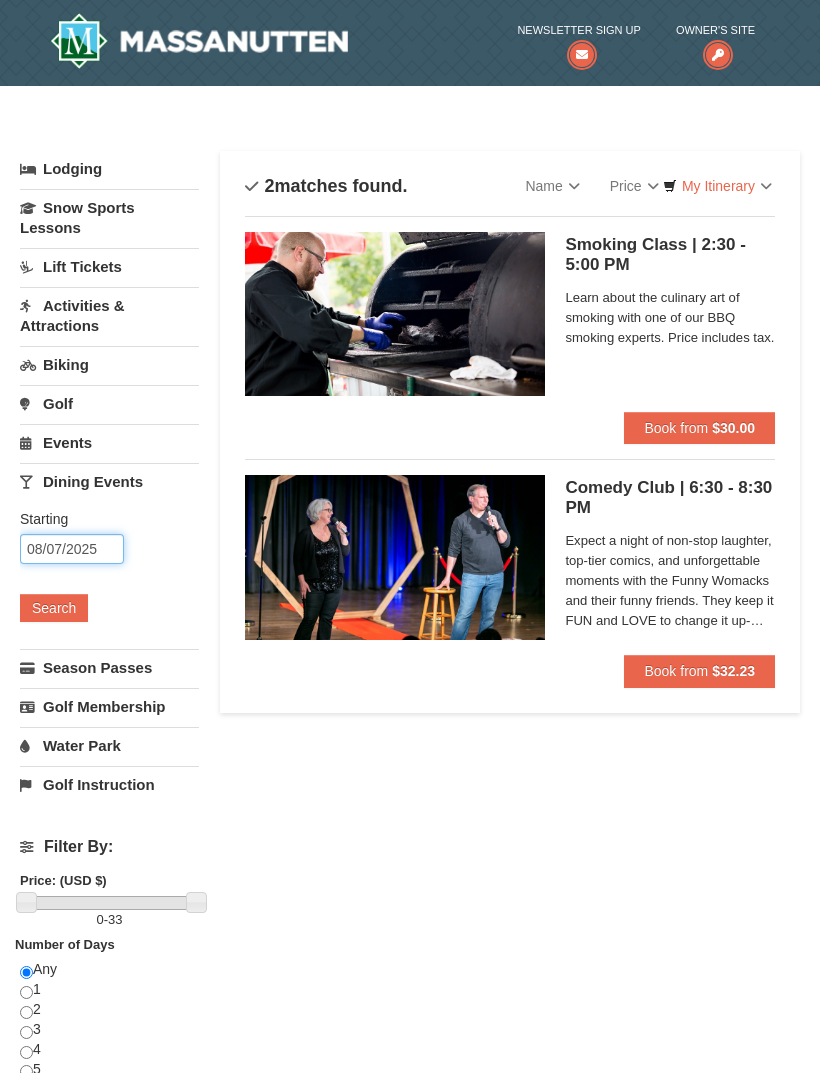 click on "08/07/2025" at bounding box center [72, 549] 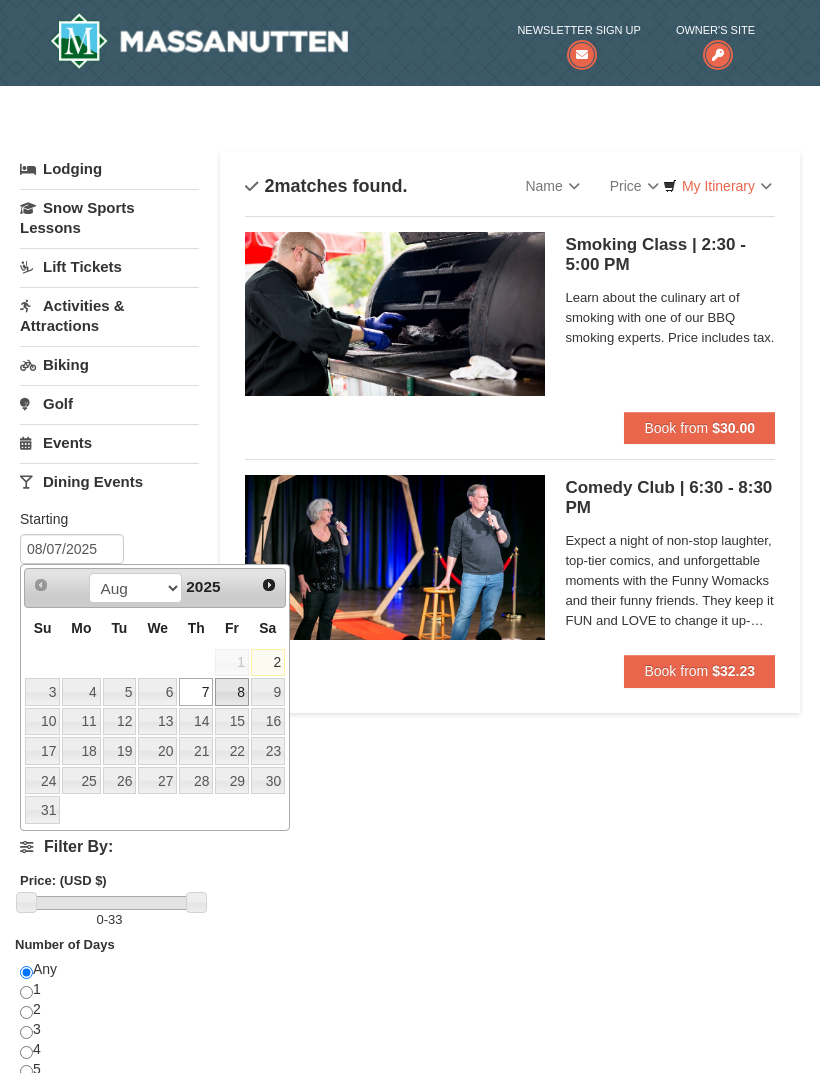 click on "8" at bounding box center (232, 692) 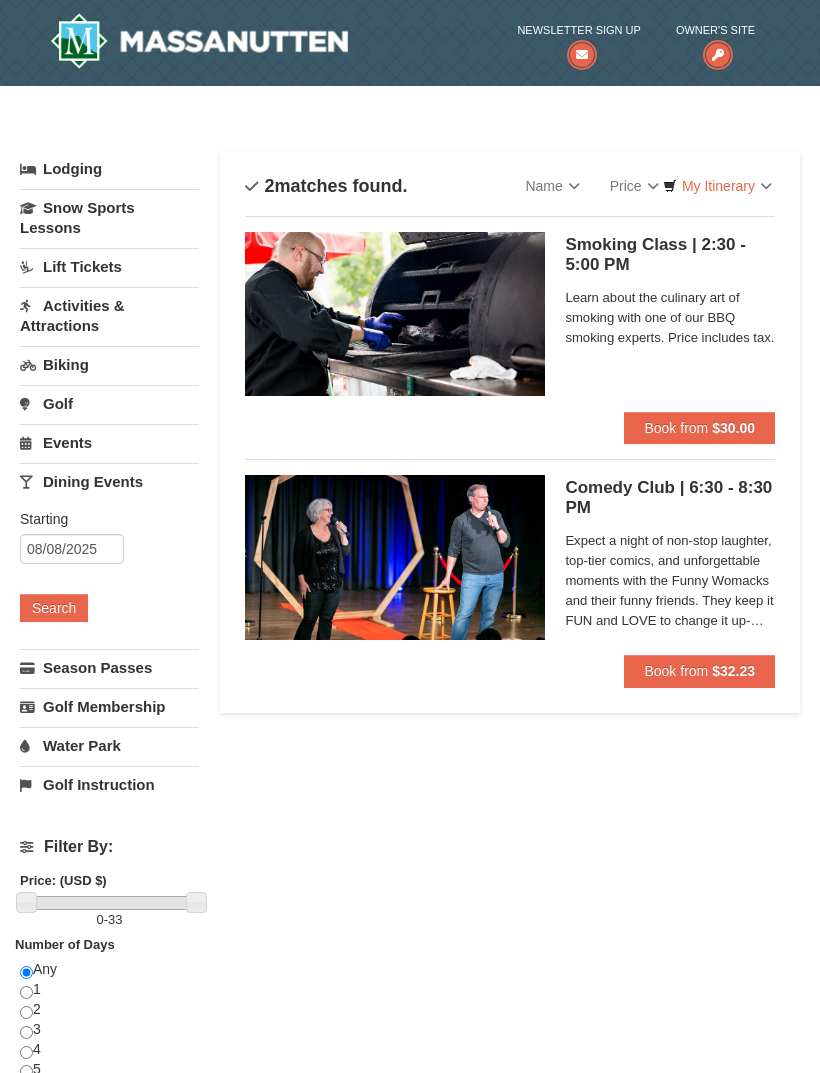 click on "Search" at bounding box center (54, 608) 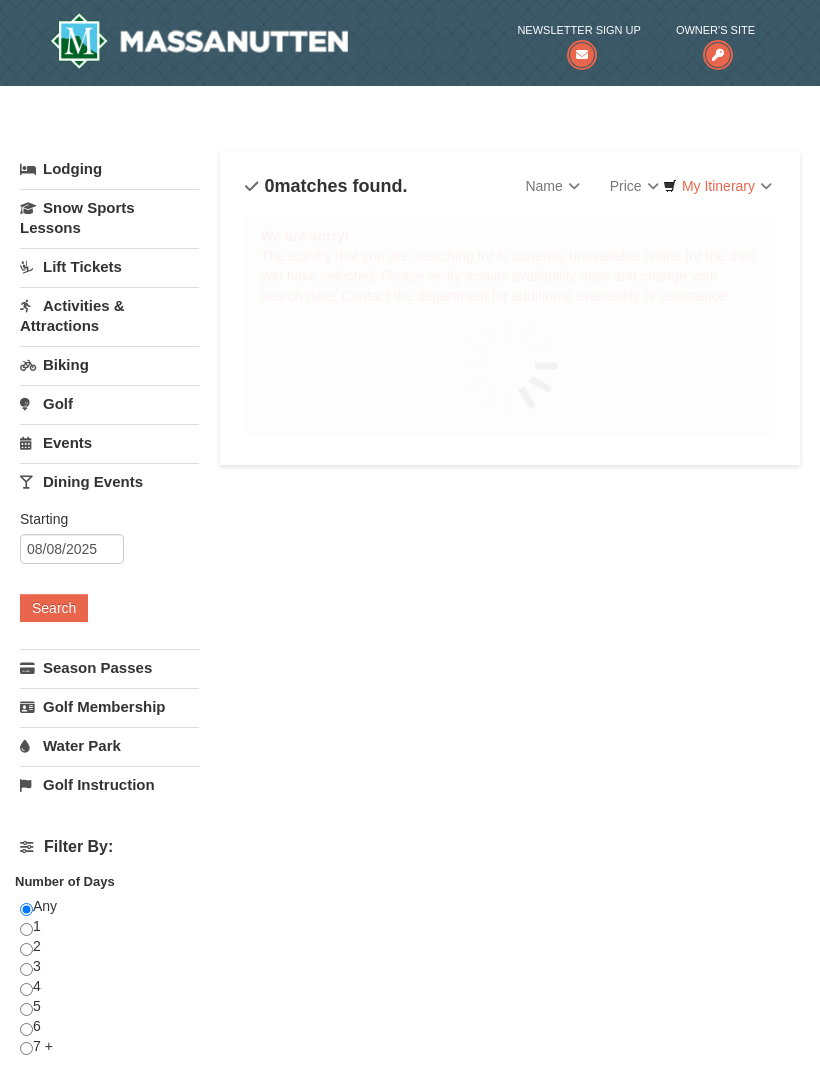 scroll, scrollTop: 0, scrollLeft: 0, axis: both 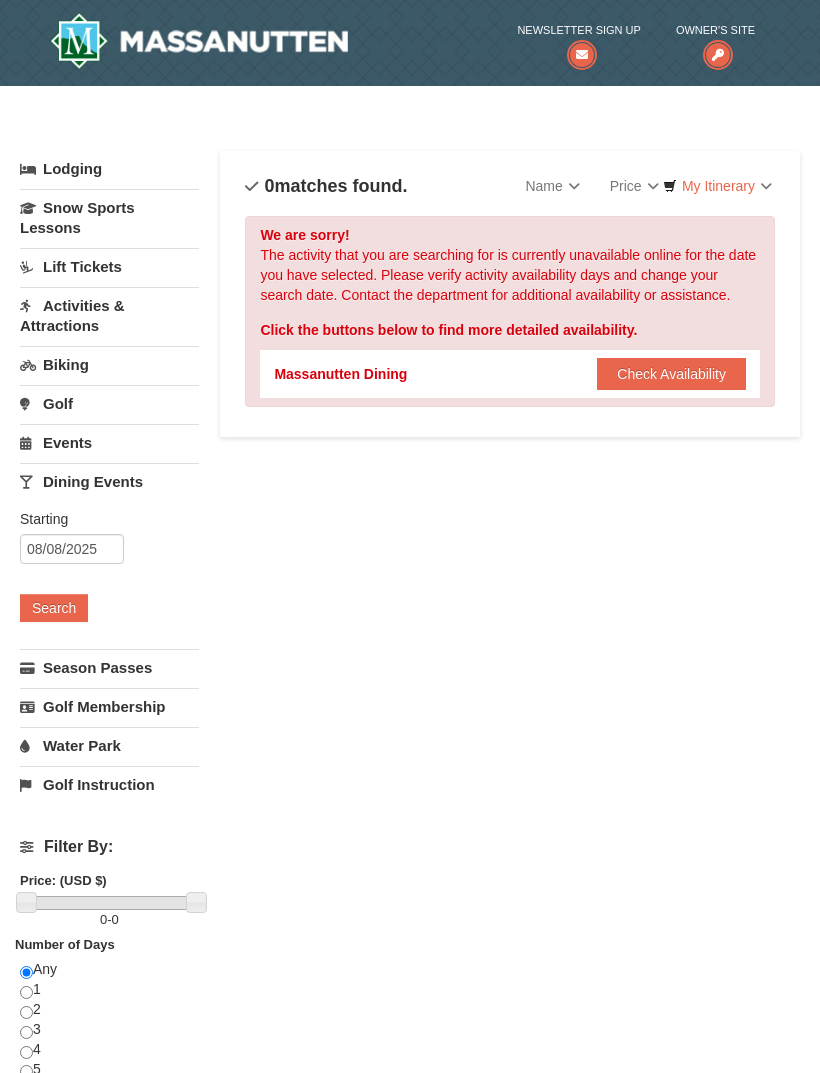 click on "Events" at bounding box center [109, 442] 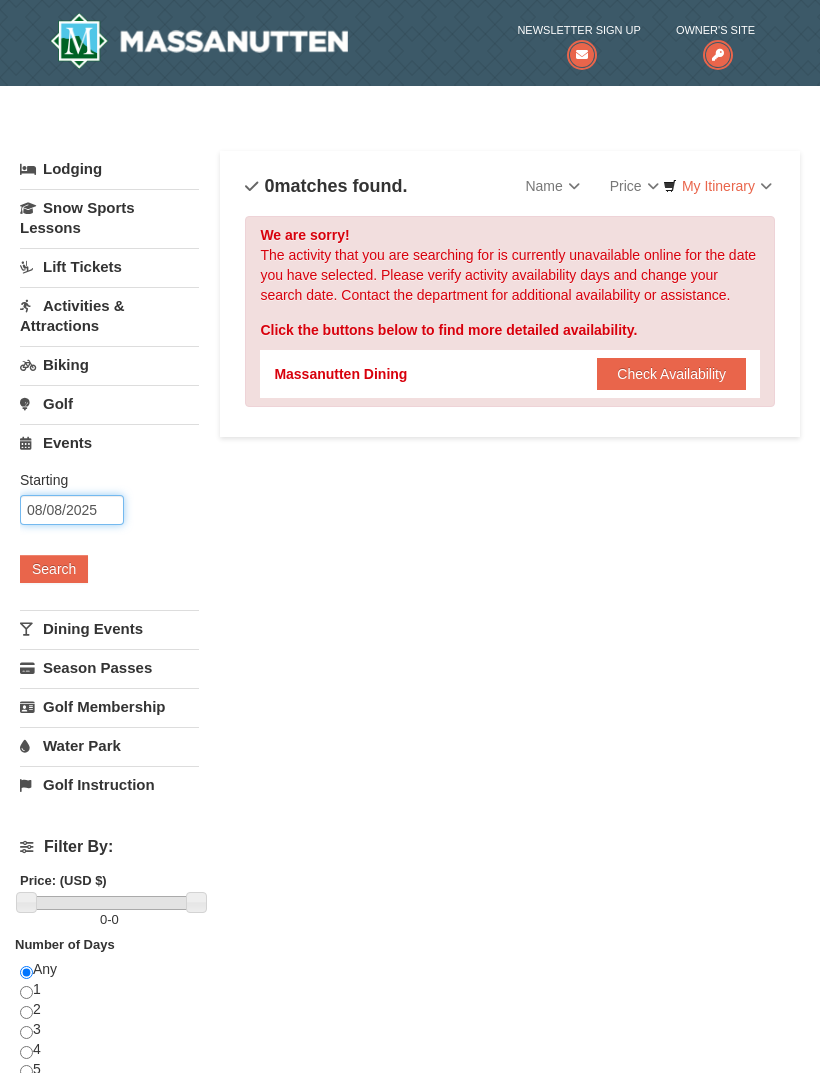click on "08/08/2025" at bounding box center (72, 510) 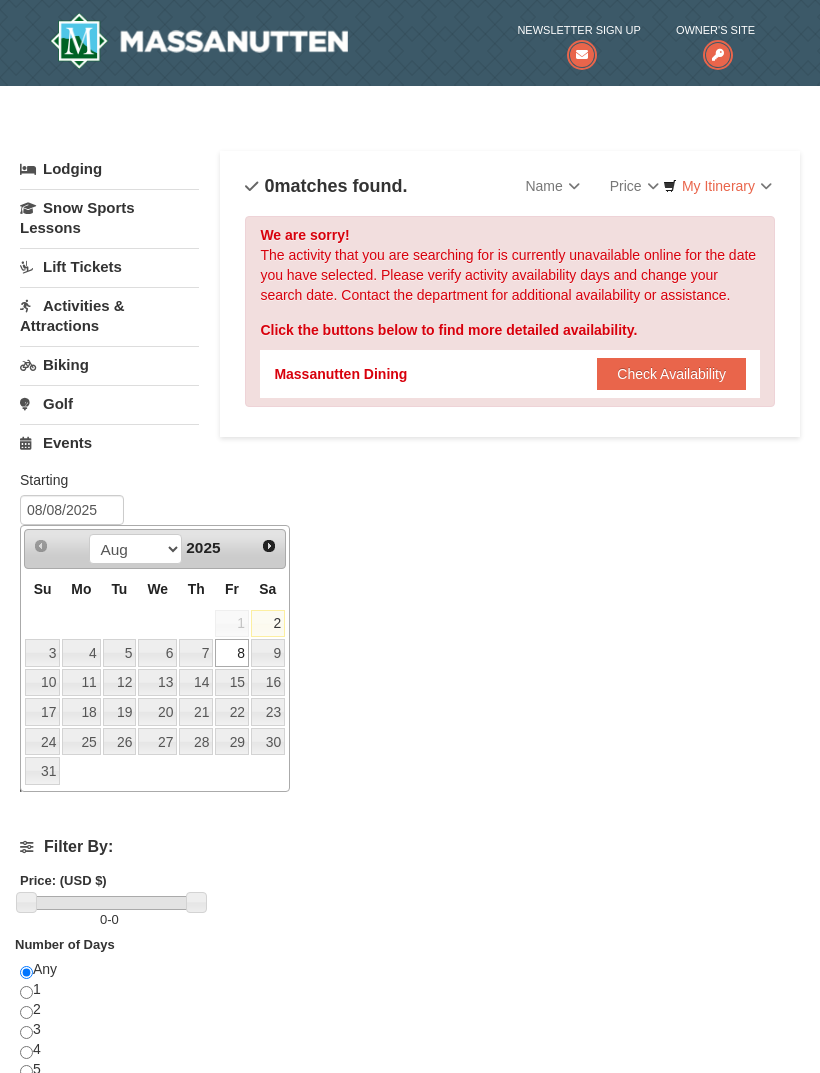 click on "4" at bounding box center [81, 653] 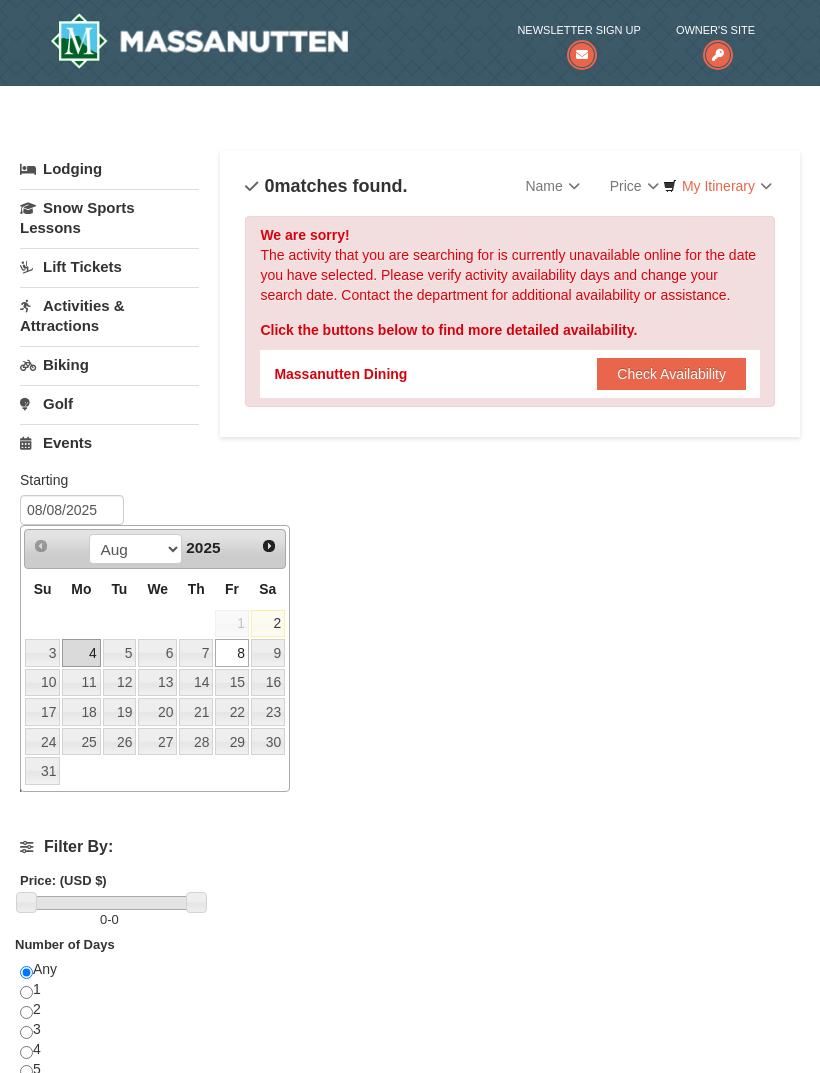 type on "08/04/2025" 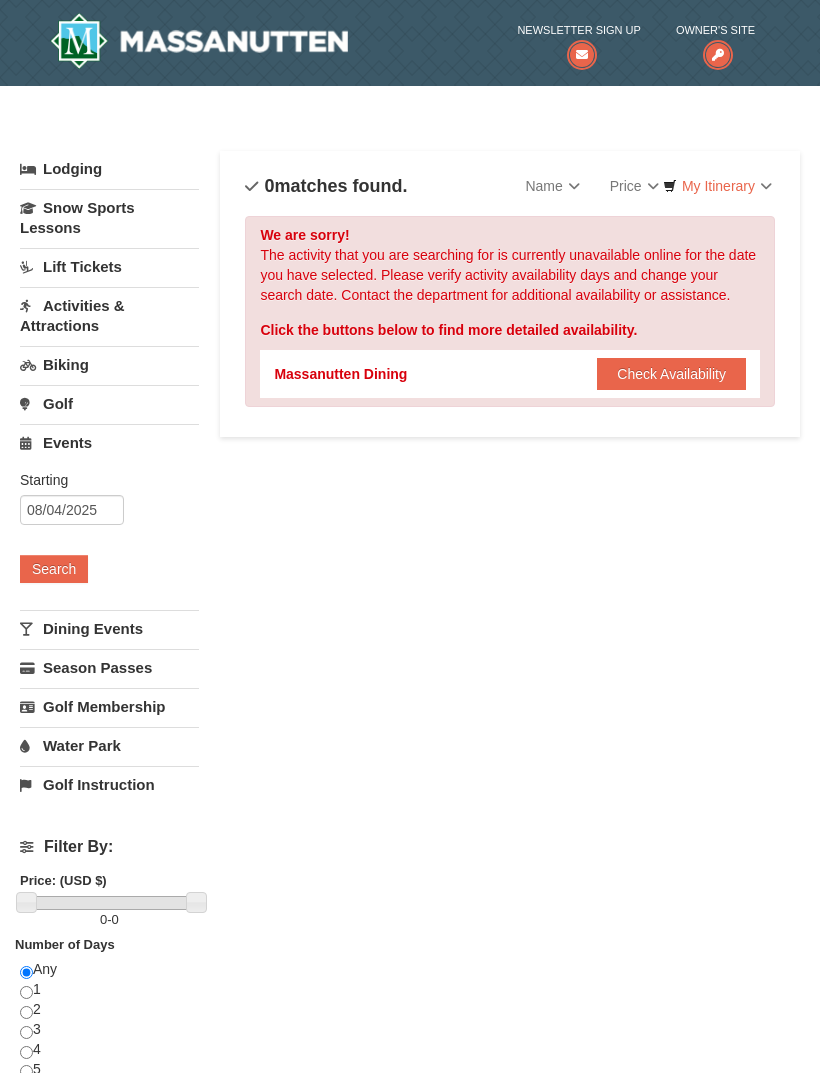 click on "Search" at bounding box center (54, 569) 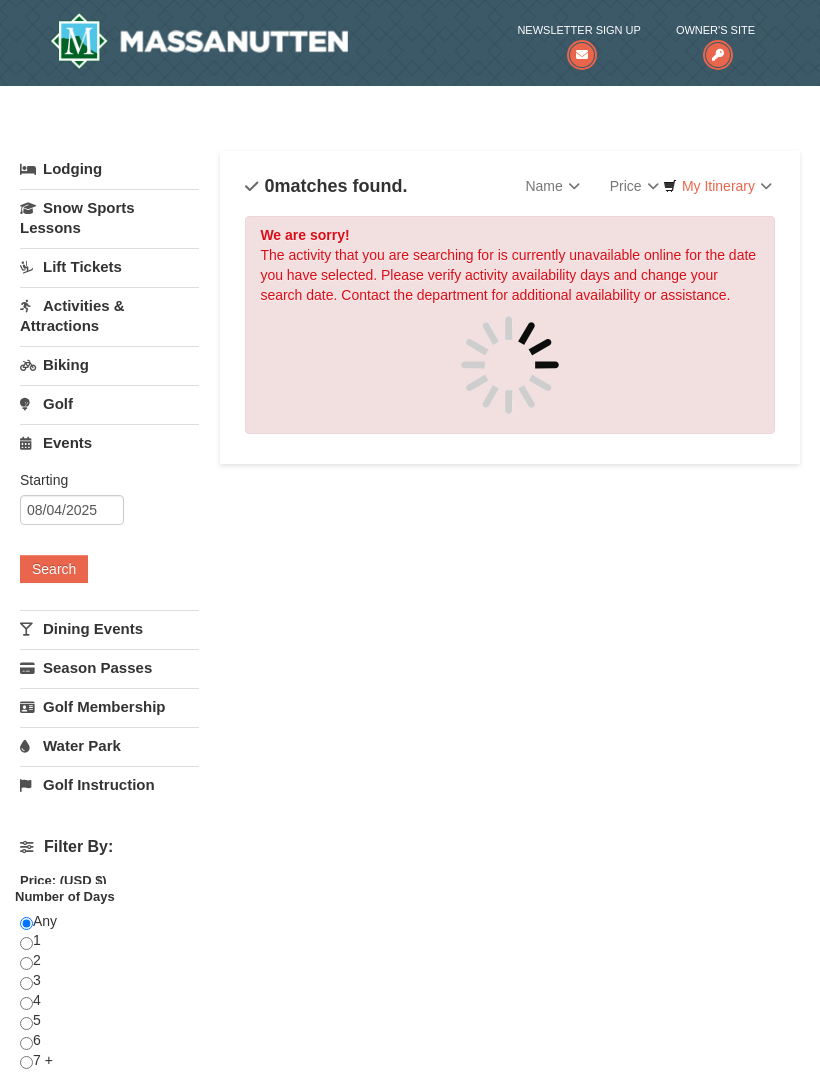 scroll, scrollTop: 0, scrollLeft: 0, axis: both 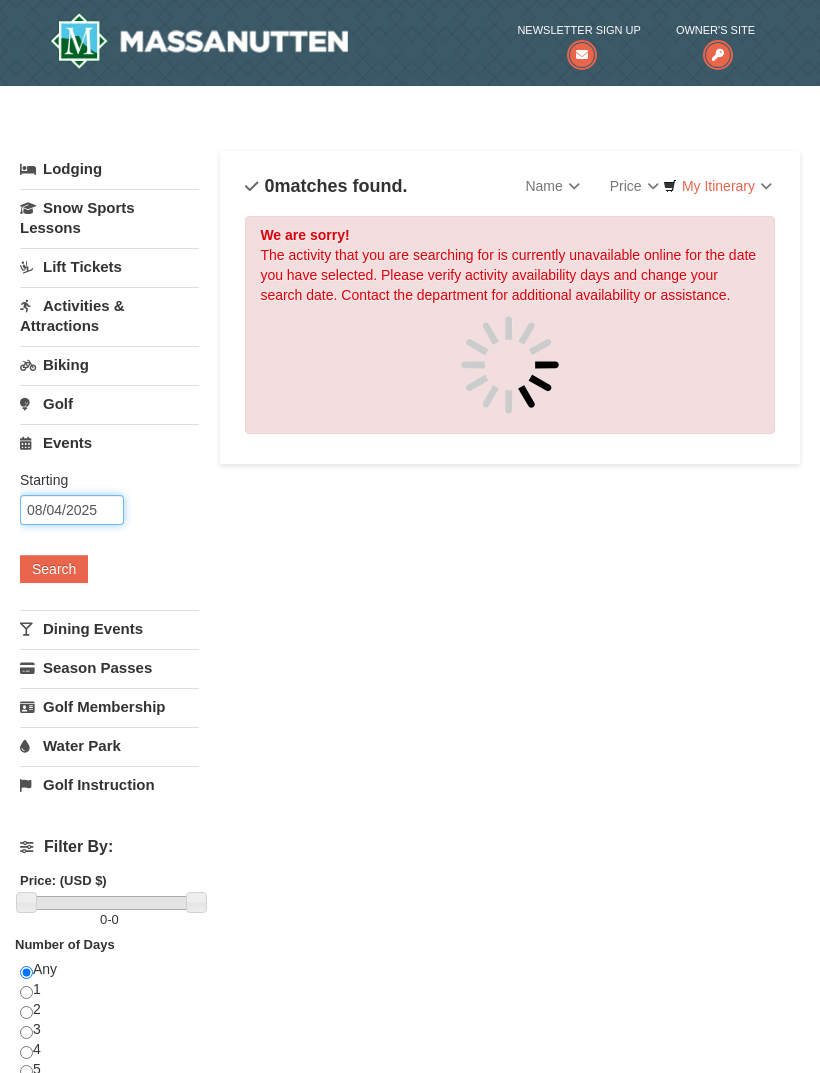 click on "08/04/2025" at bounding box center [72, 510] 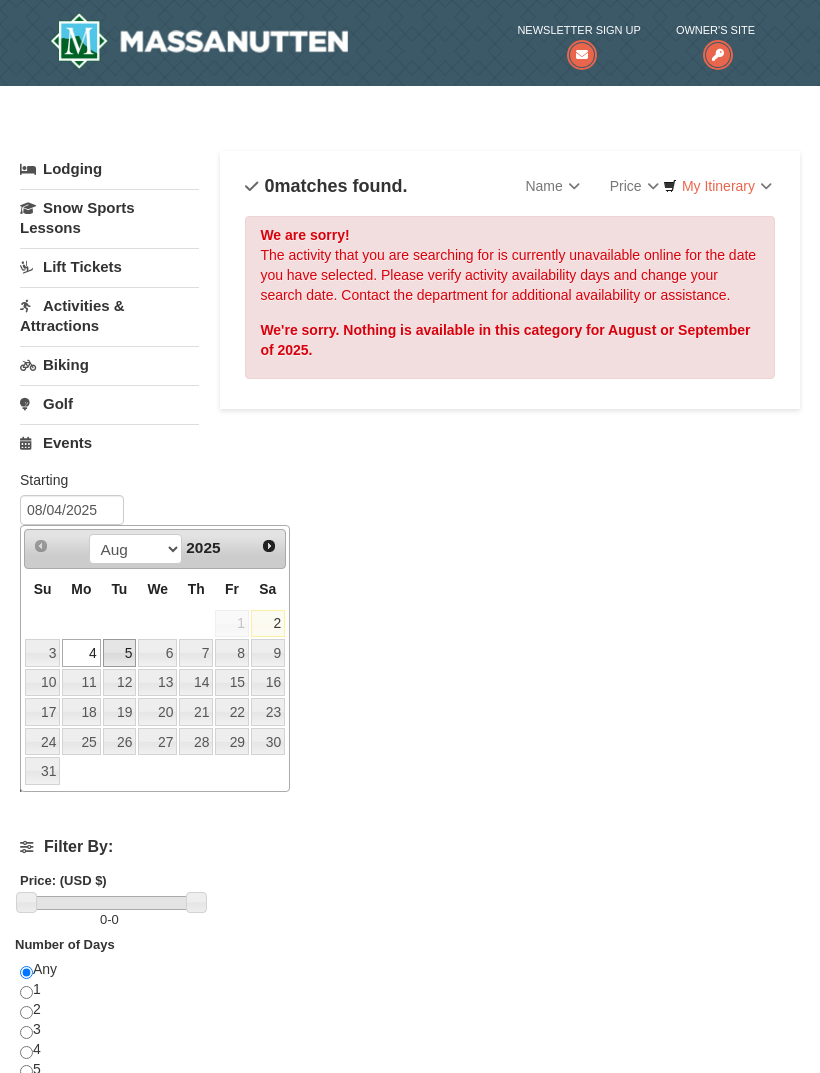 click on "5" at bounding box center [120, 653] 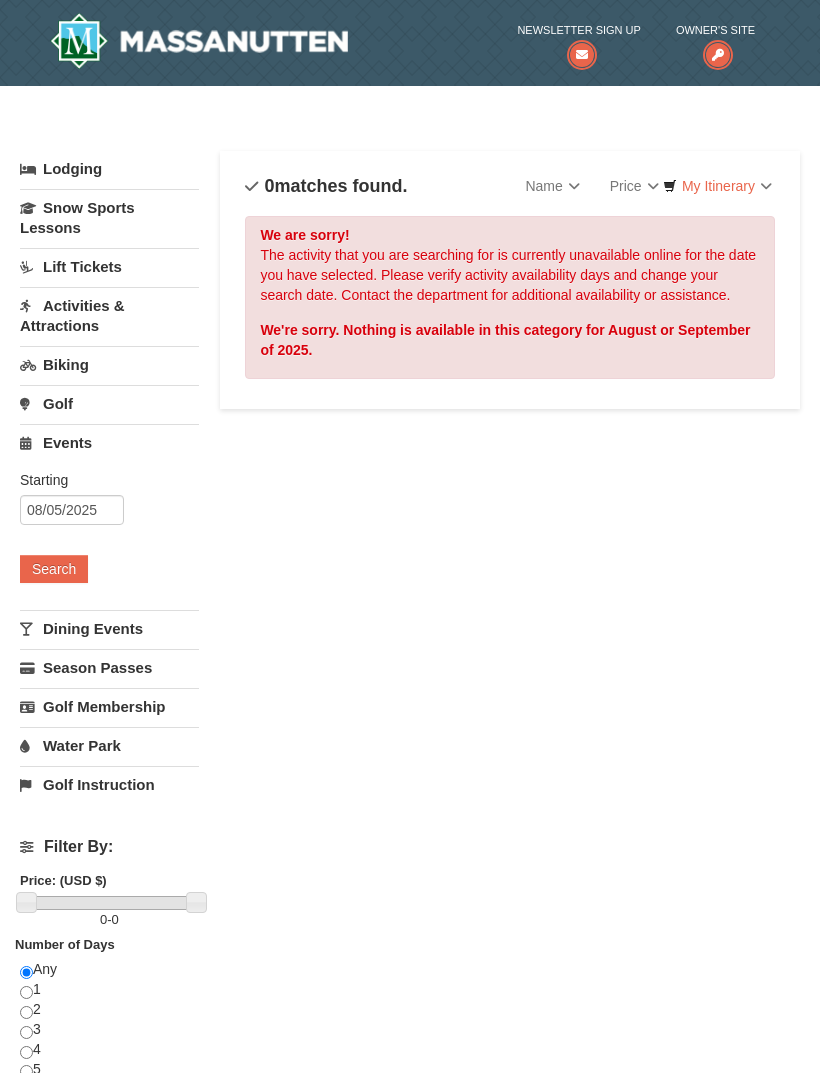 click on "Search" at bounding box center [54, 569] 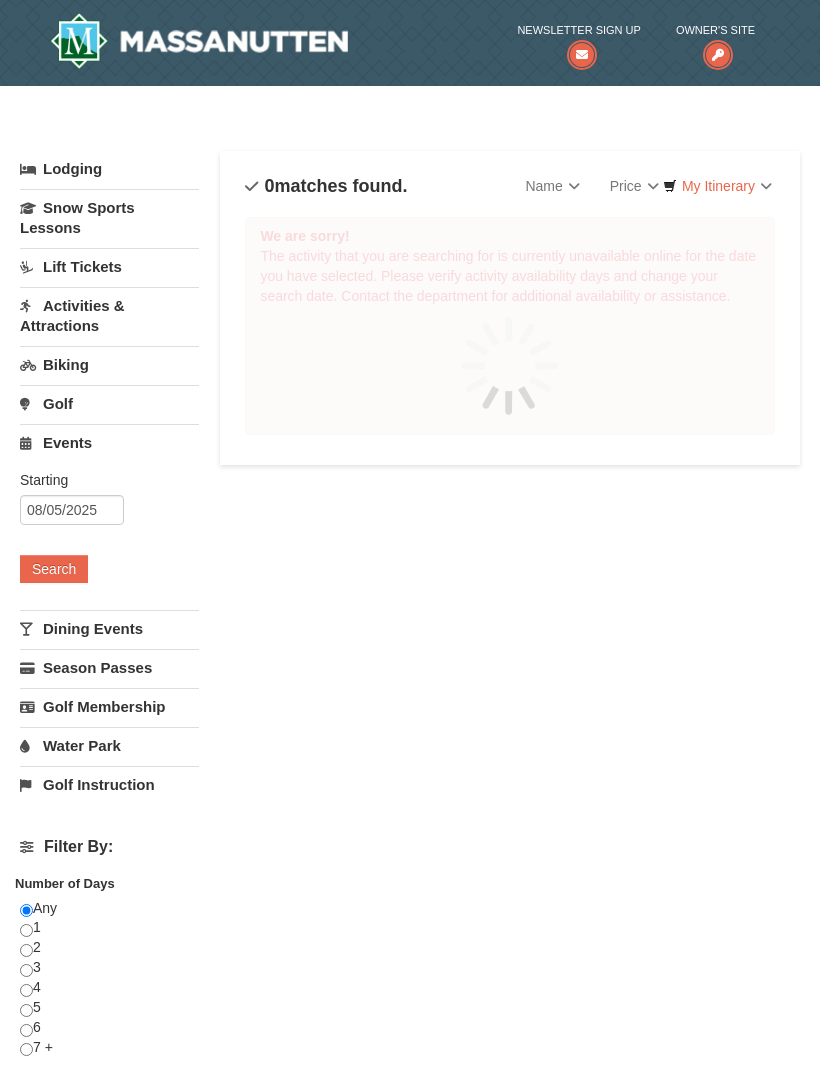 scroll, scrollTop: 0, scrollLeft: 0, axis: both 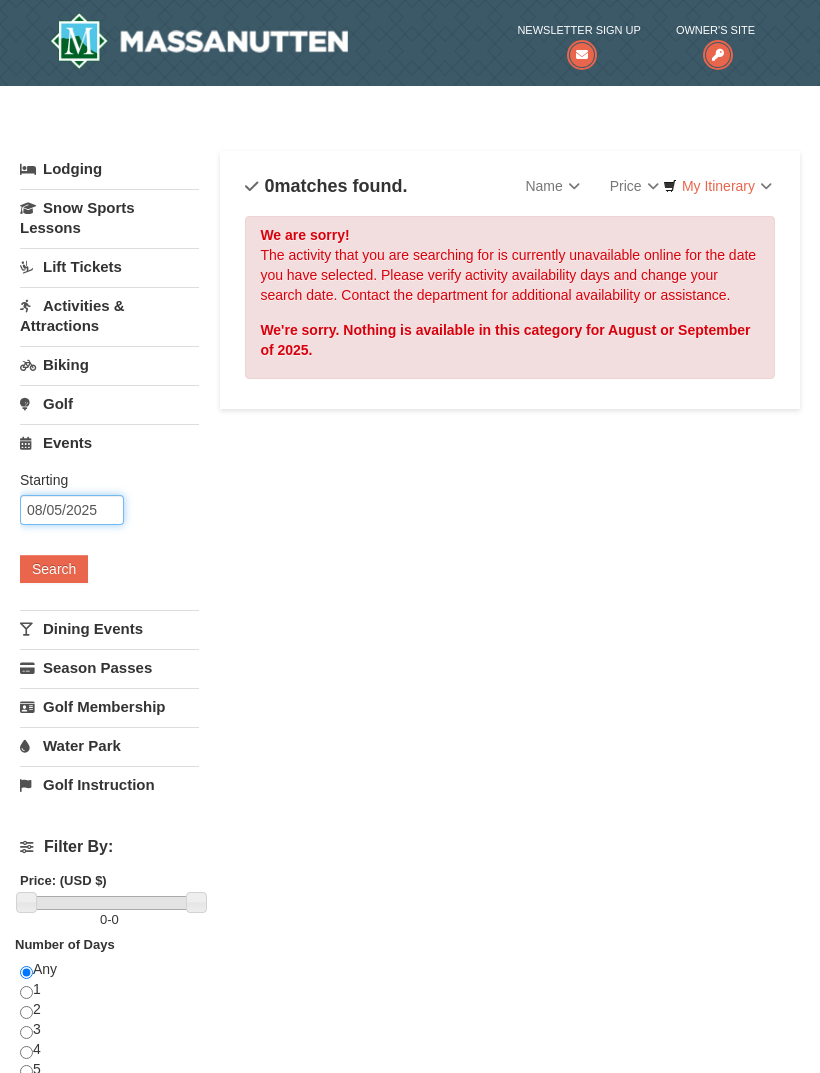click on "08/05/2025" at bounding box center [72, 510] 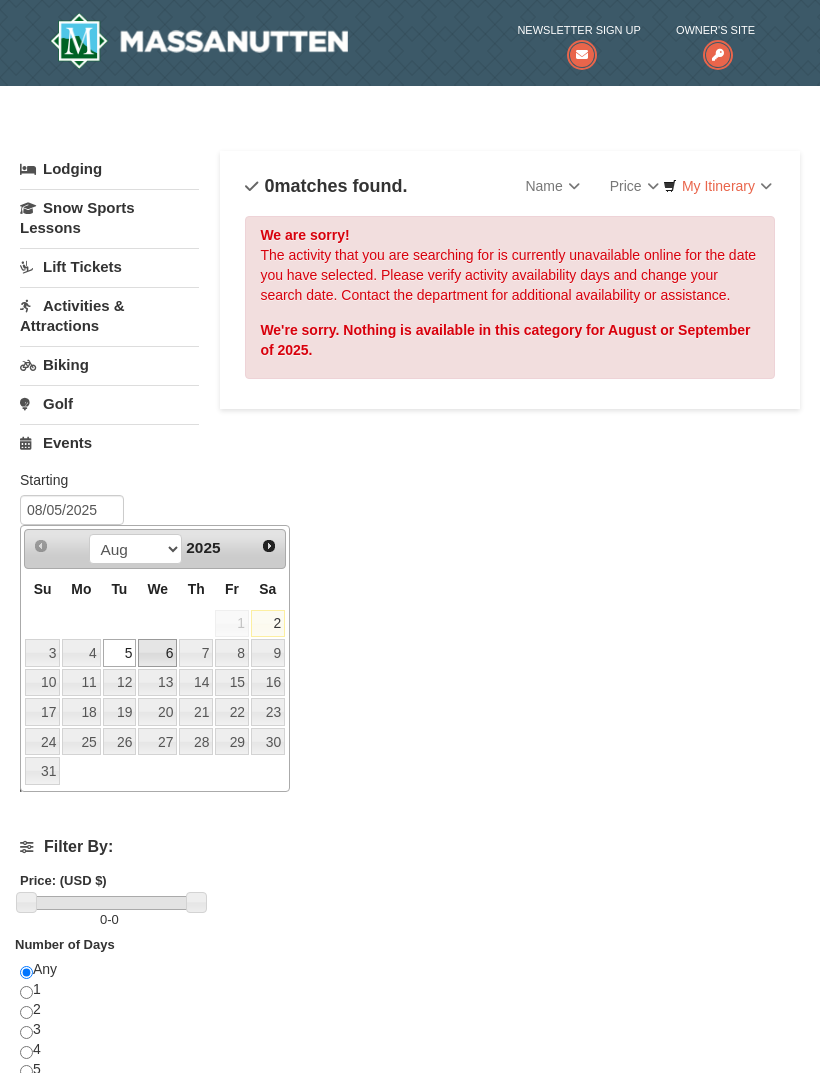 click on "6" at bounding box center (157, 653) 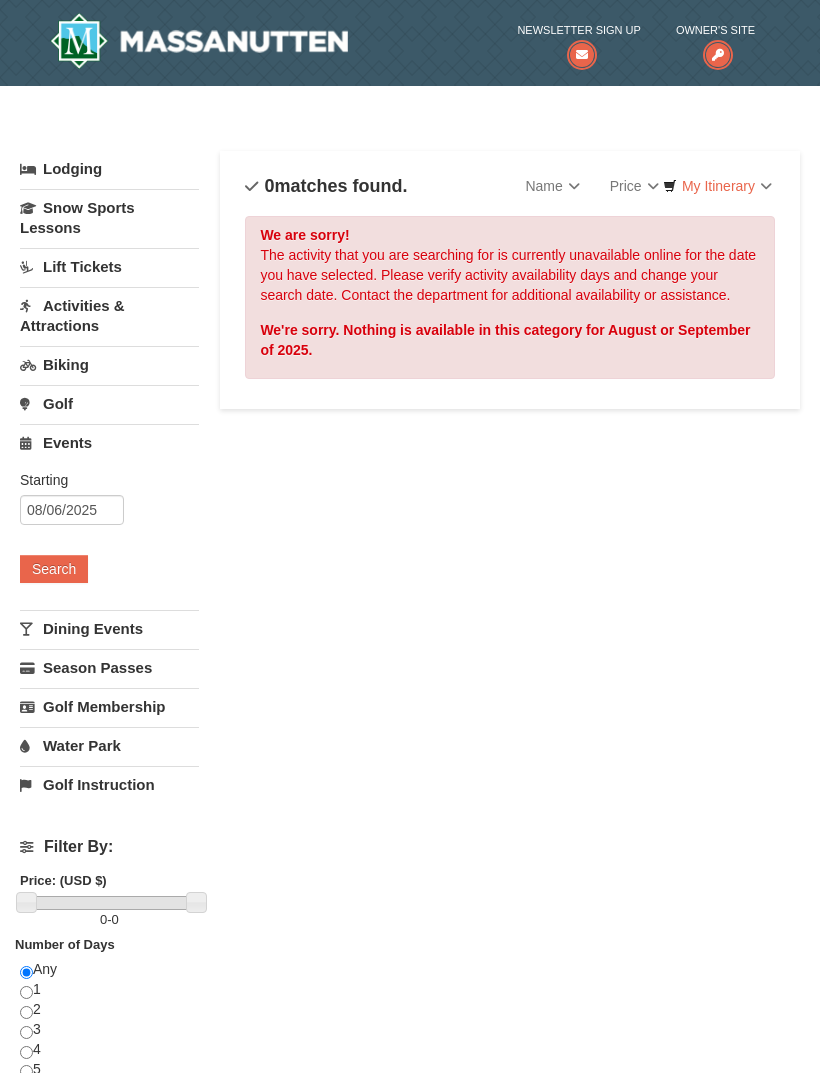 click on "Search" at bounding box center [54, 569] 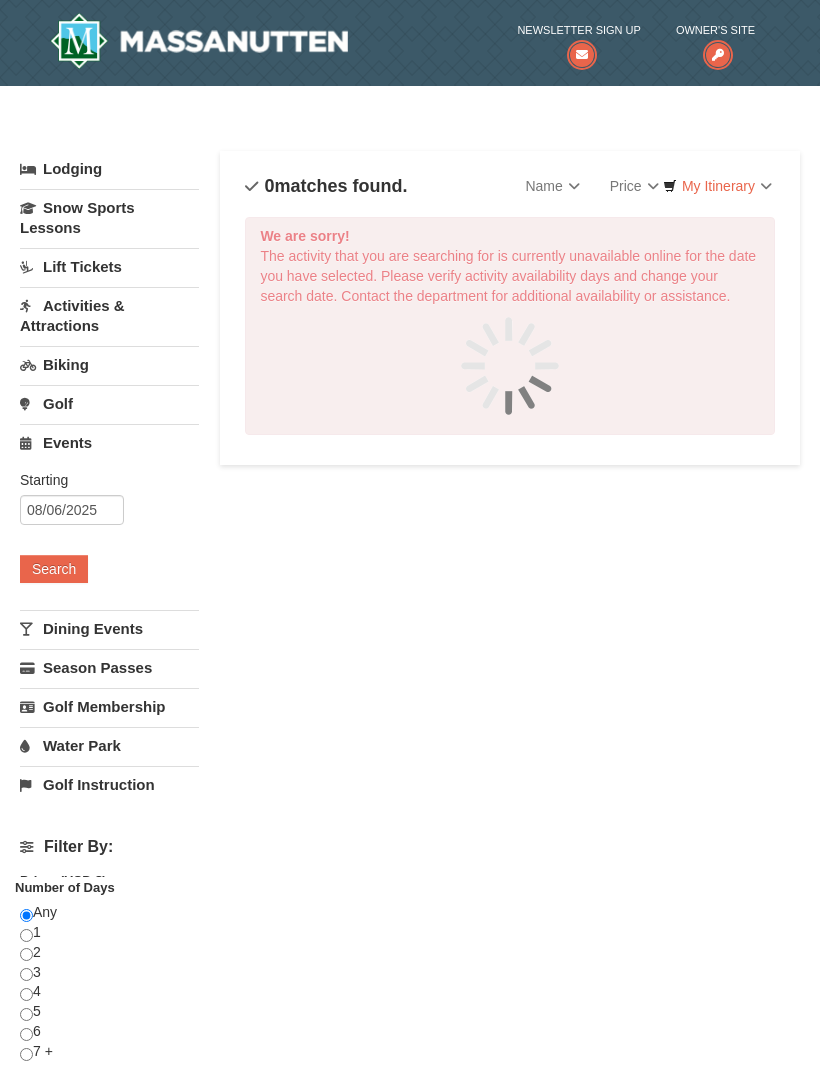 scroll, scrollTop: 0, scrollLeft: 0, axis: both 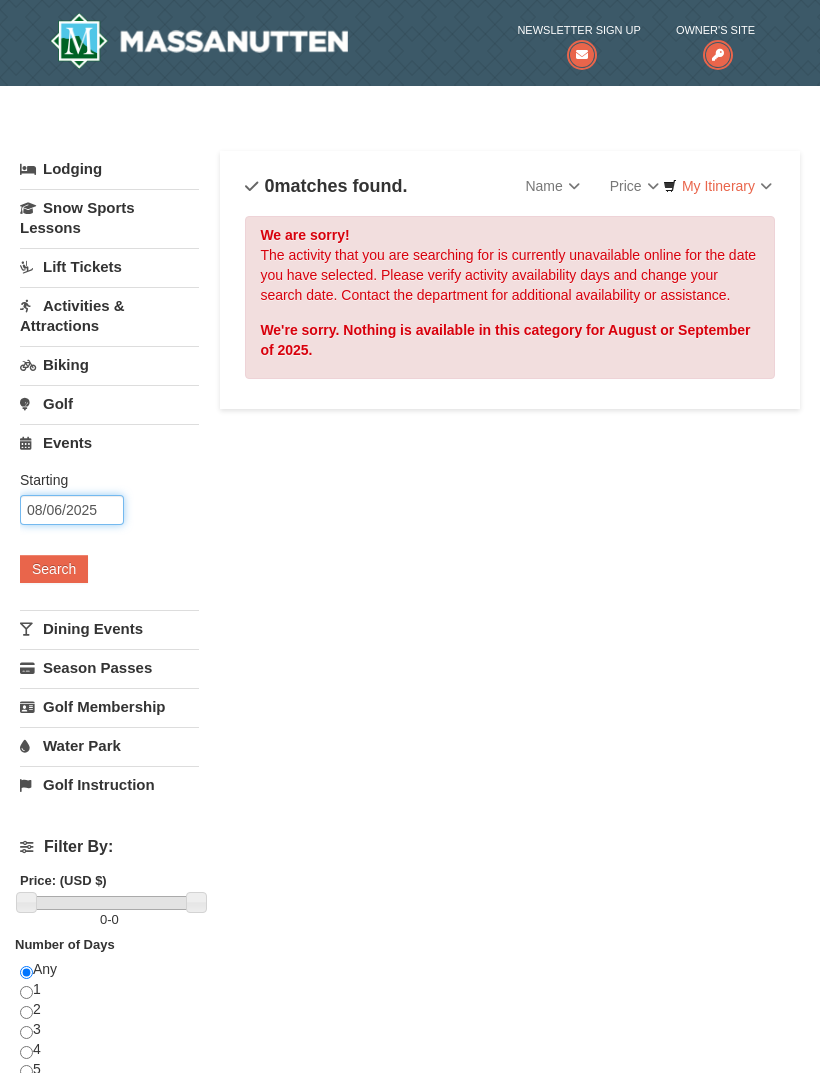 click on "08/06/2025" at bounding box center [72, 510] 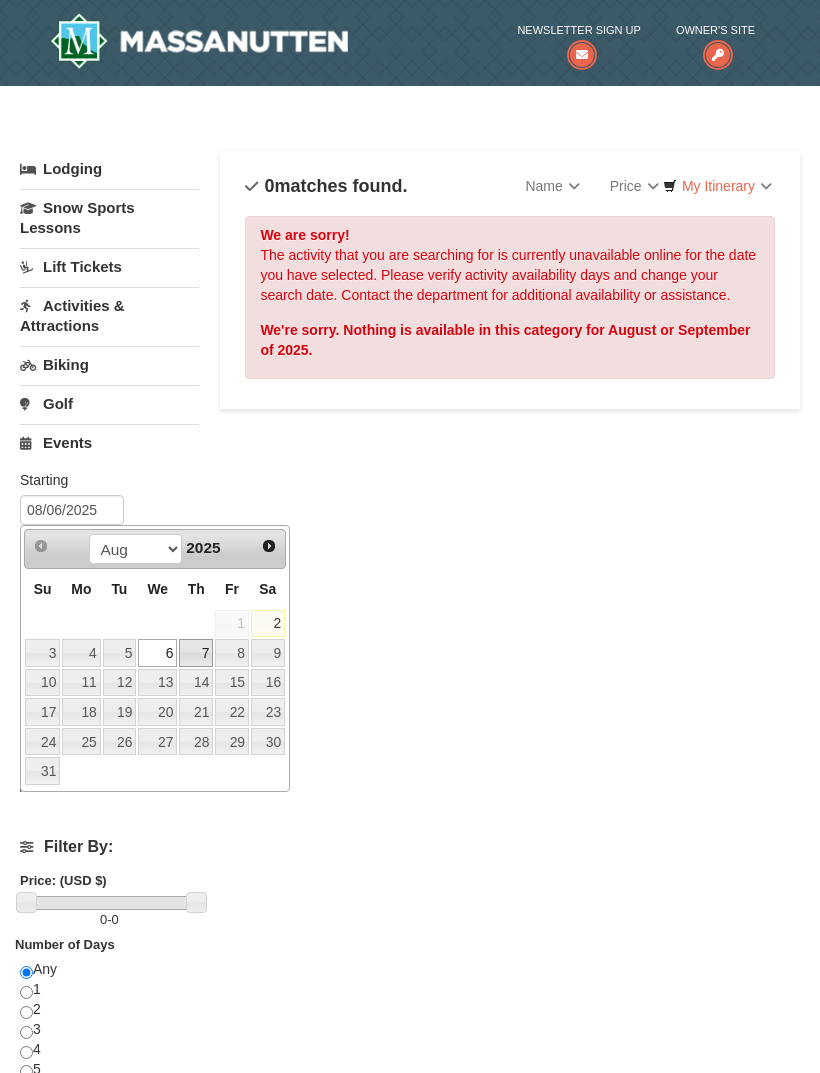 click on "7" at bounding box center (196, 653) 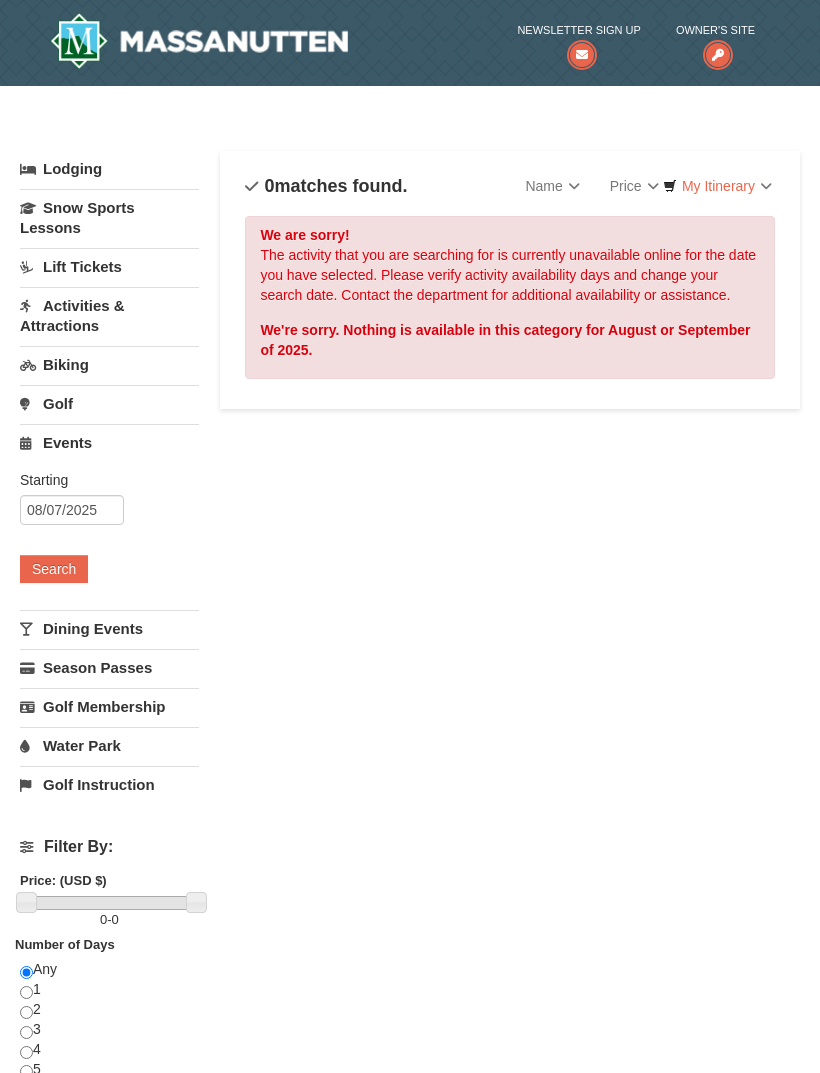 click on "Search" at bounding box center (54, 569) 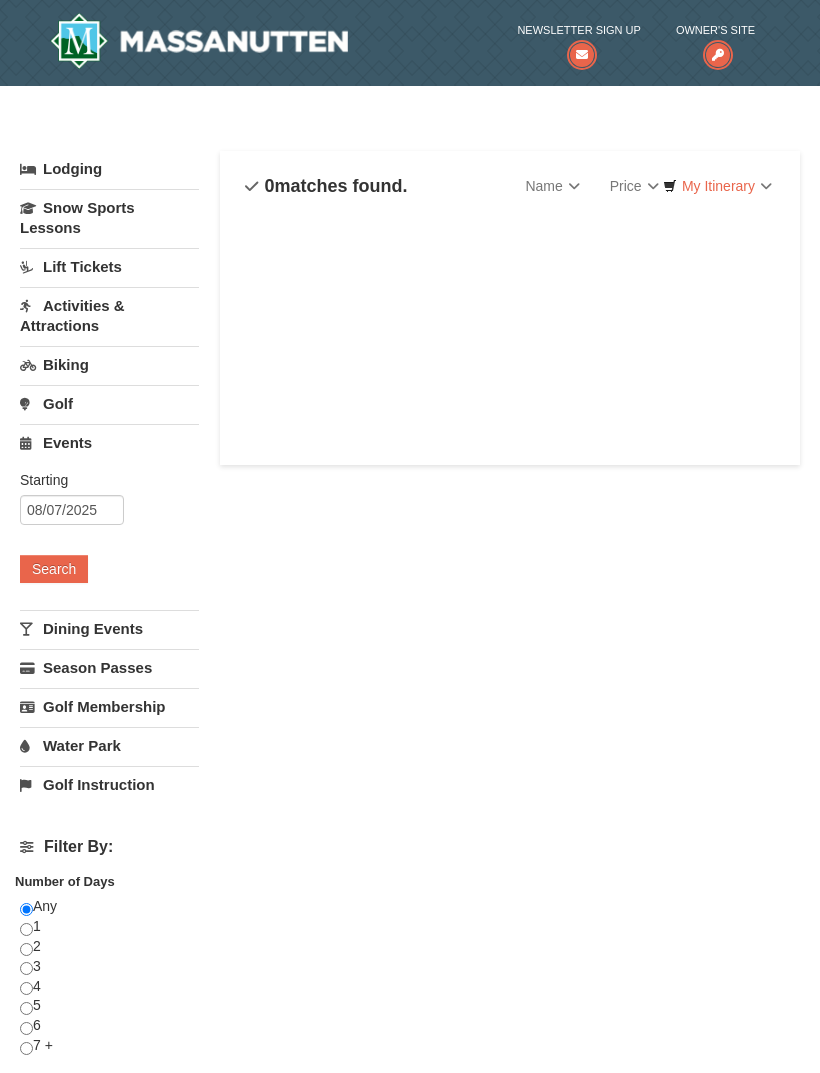 scroll, scrollTop: 0, scrollLeft: 0, axis: both 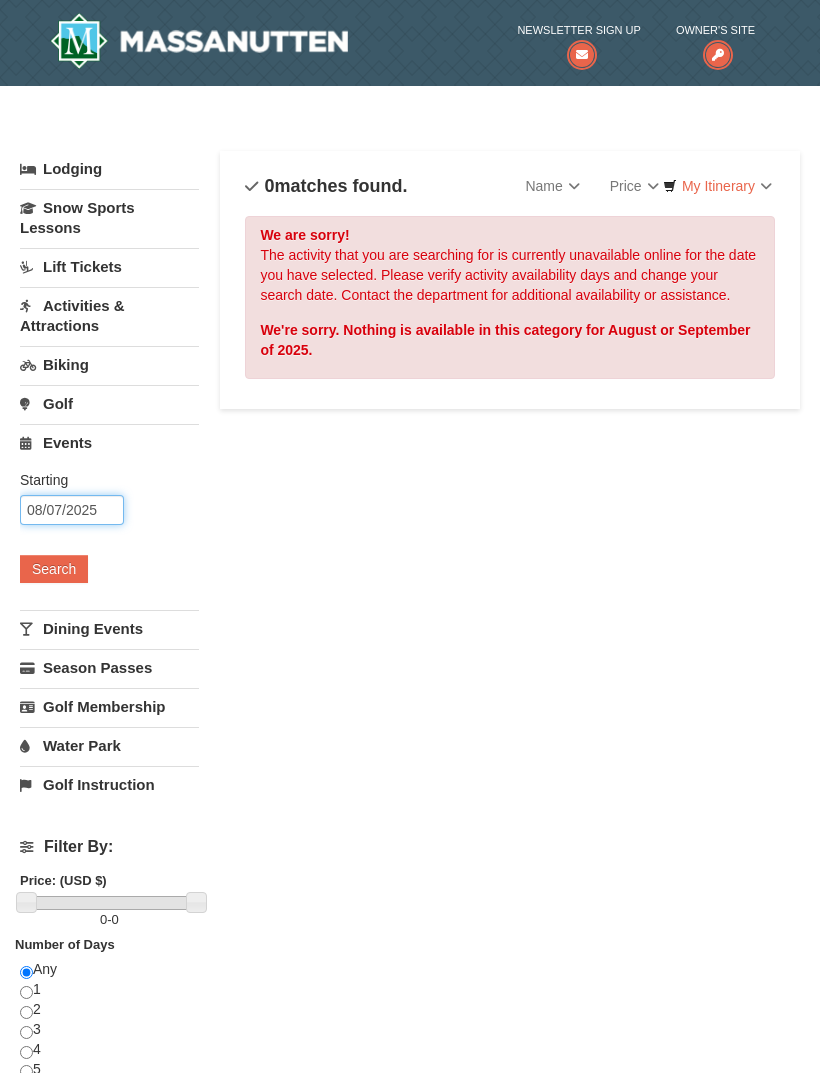 click on "08/07/2025" at bounding box center (72, 510) 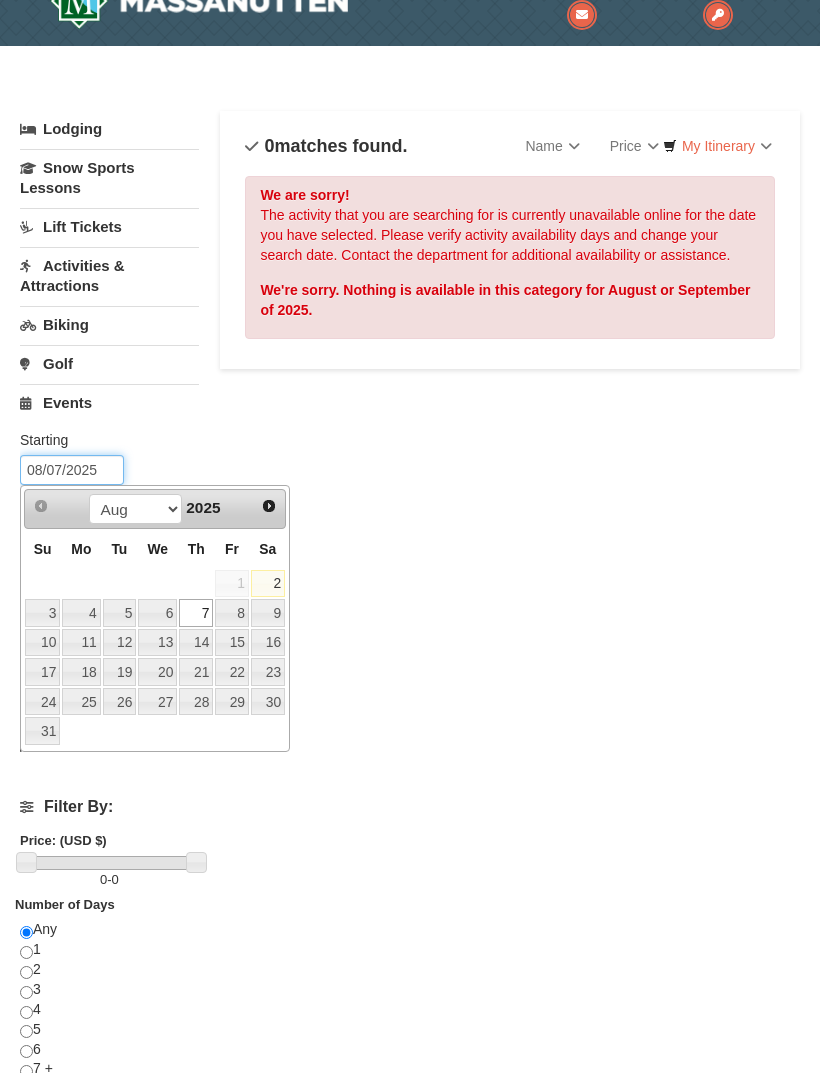 scroll, scrollTop: 0, scrollLeft: 0, axis: both 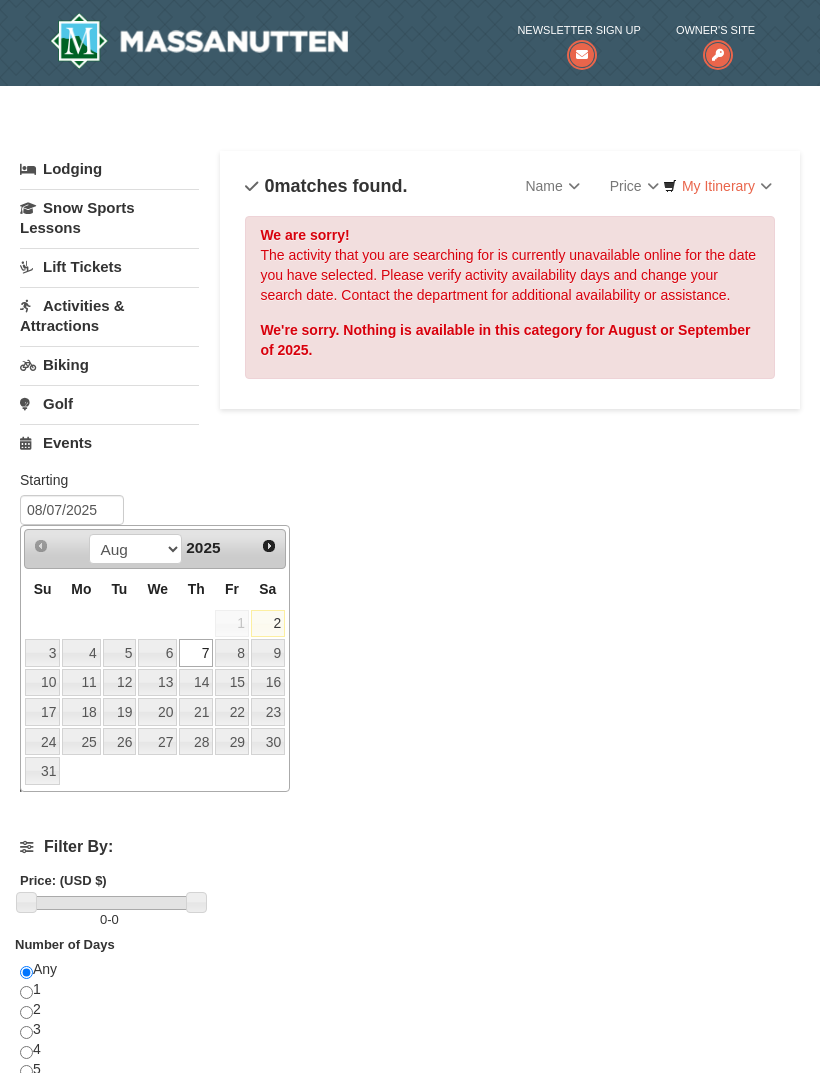 click on "Activities & Attractions" at bounding box center [109, 315] 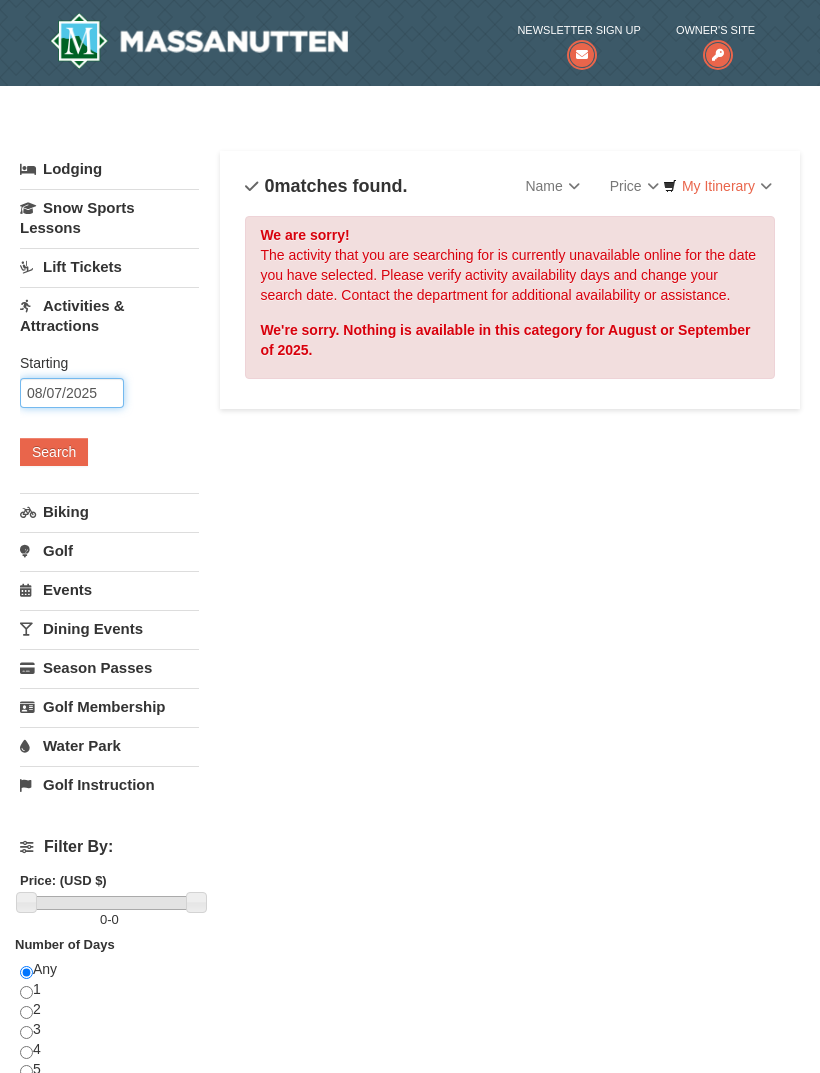 click on "08/07/2025" at bounding box center (72, 393) 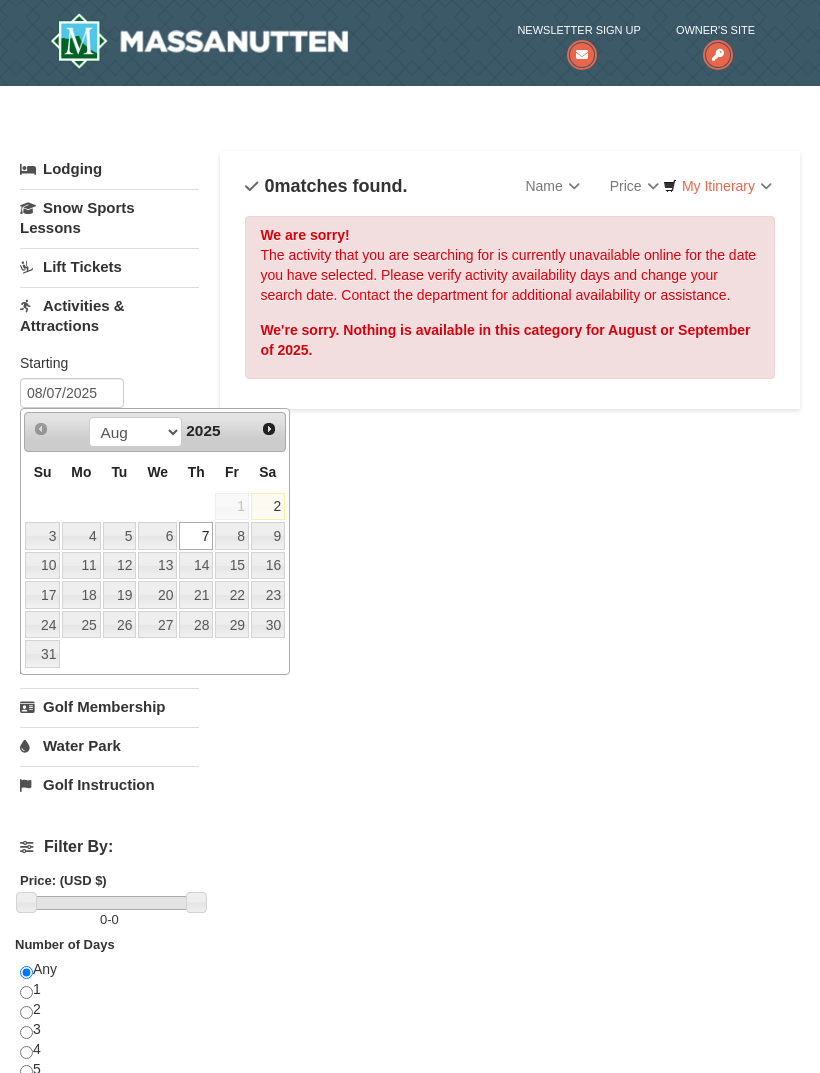 click on "4" at bounding box center [81, 536] 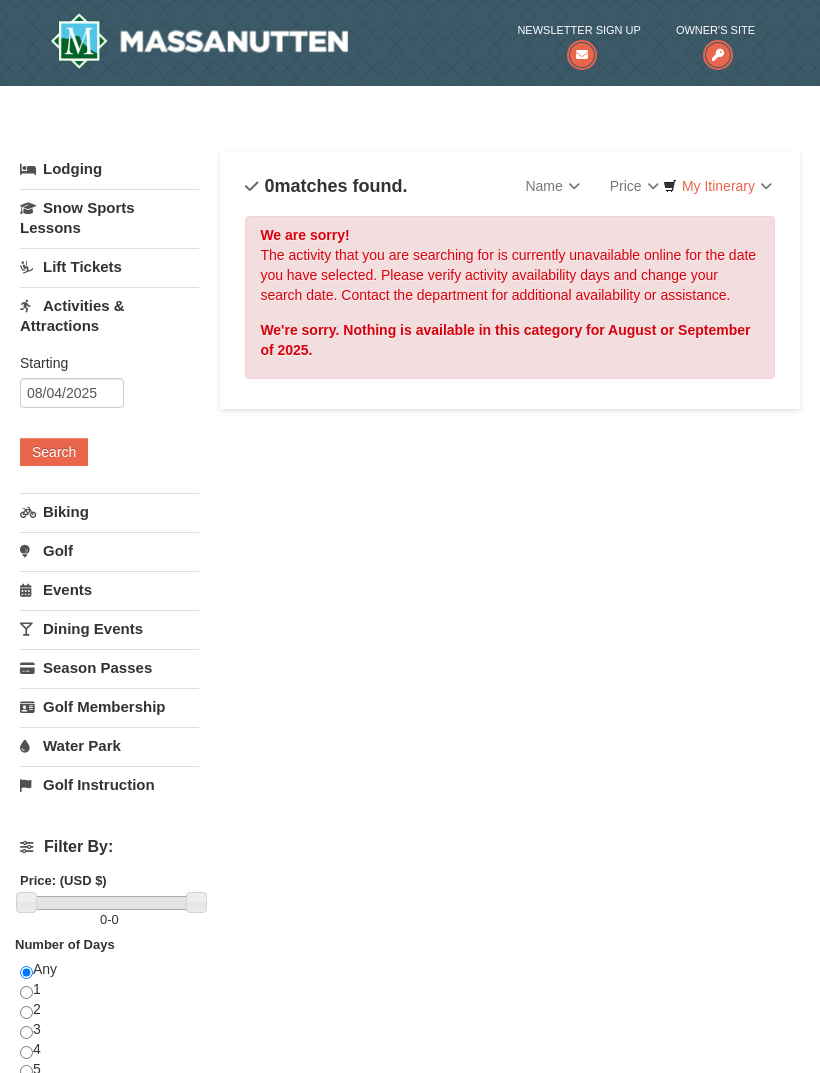 click on "Search" at bounding box center [54, 452] 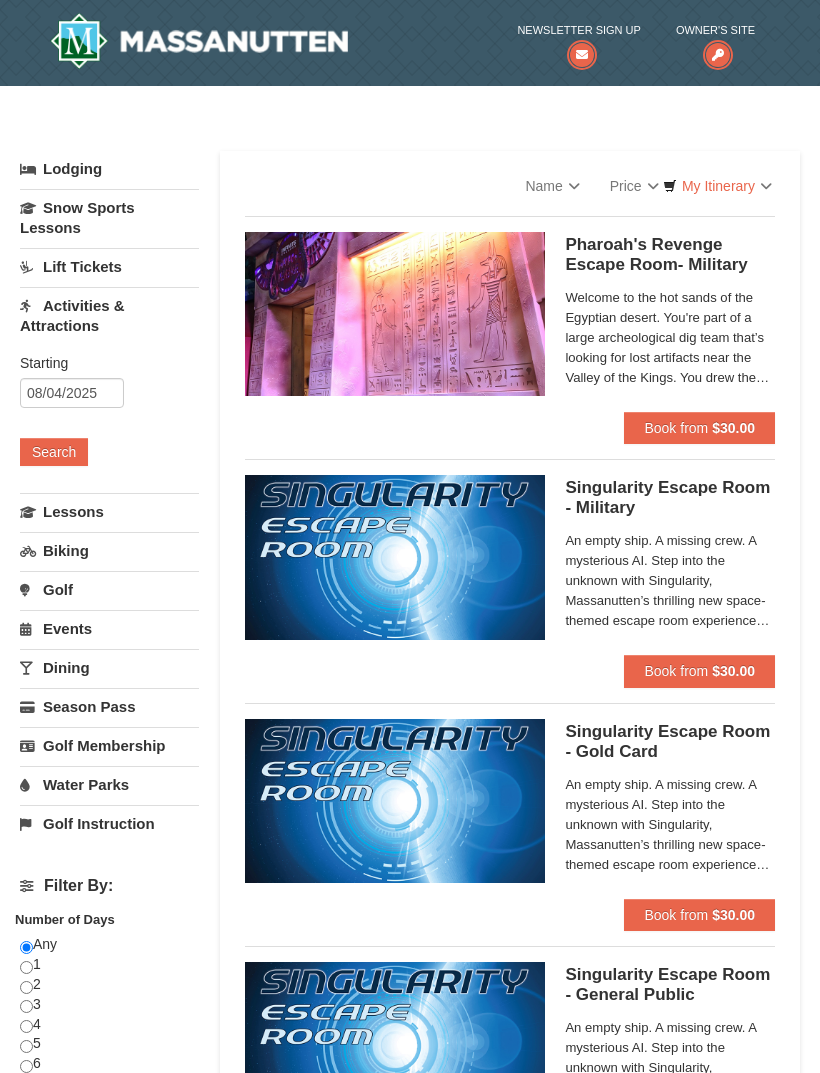 scroll, scrollTop: 0, scrollLeft: 0, axis: both 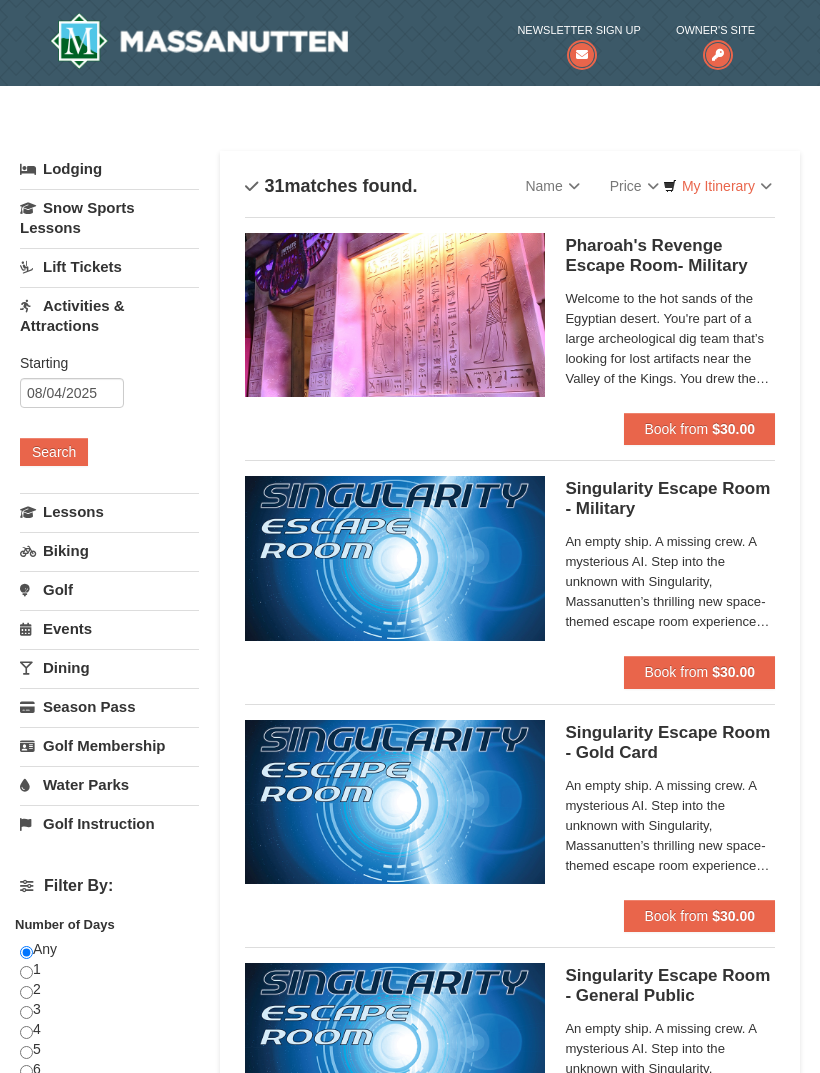 select on "8" 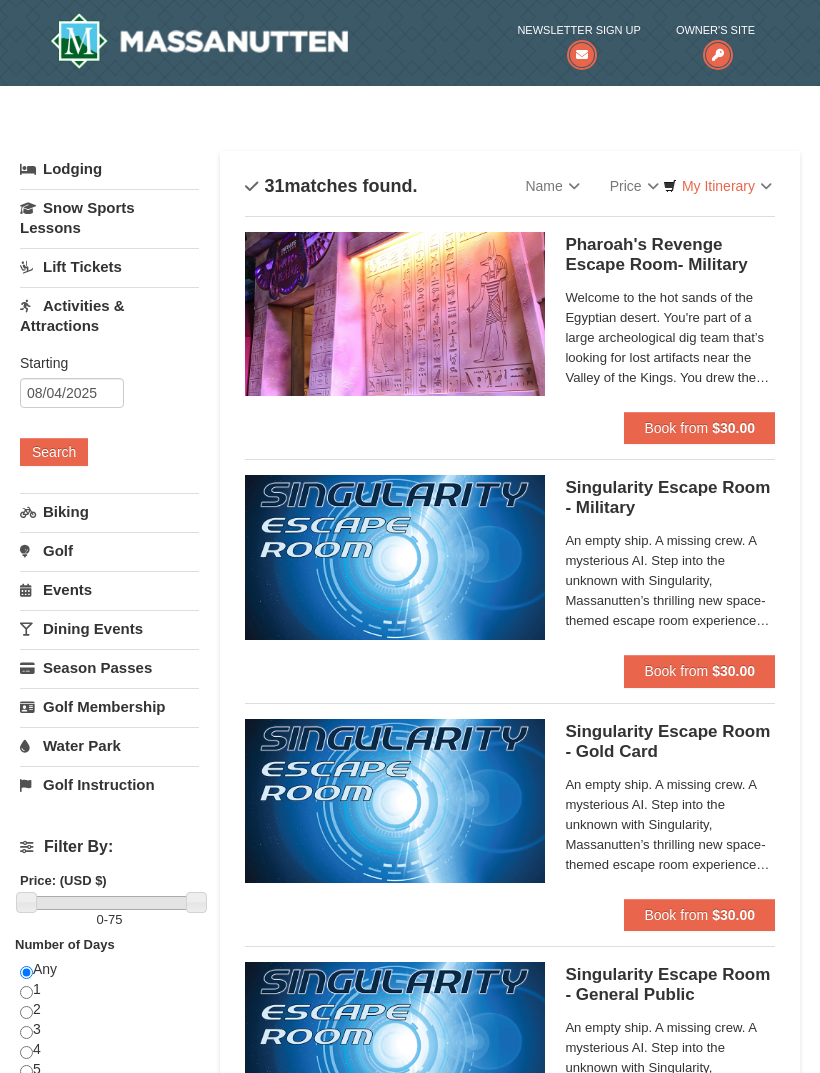 click at bounding box center (199, 41) 